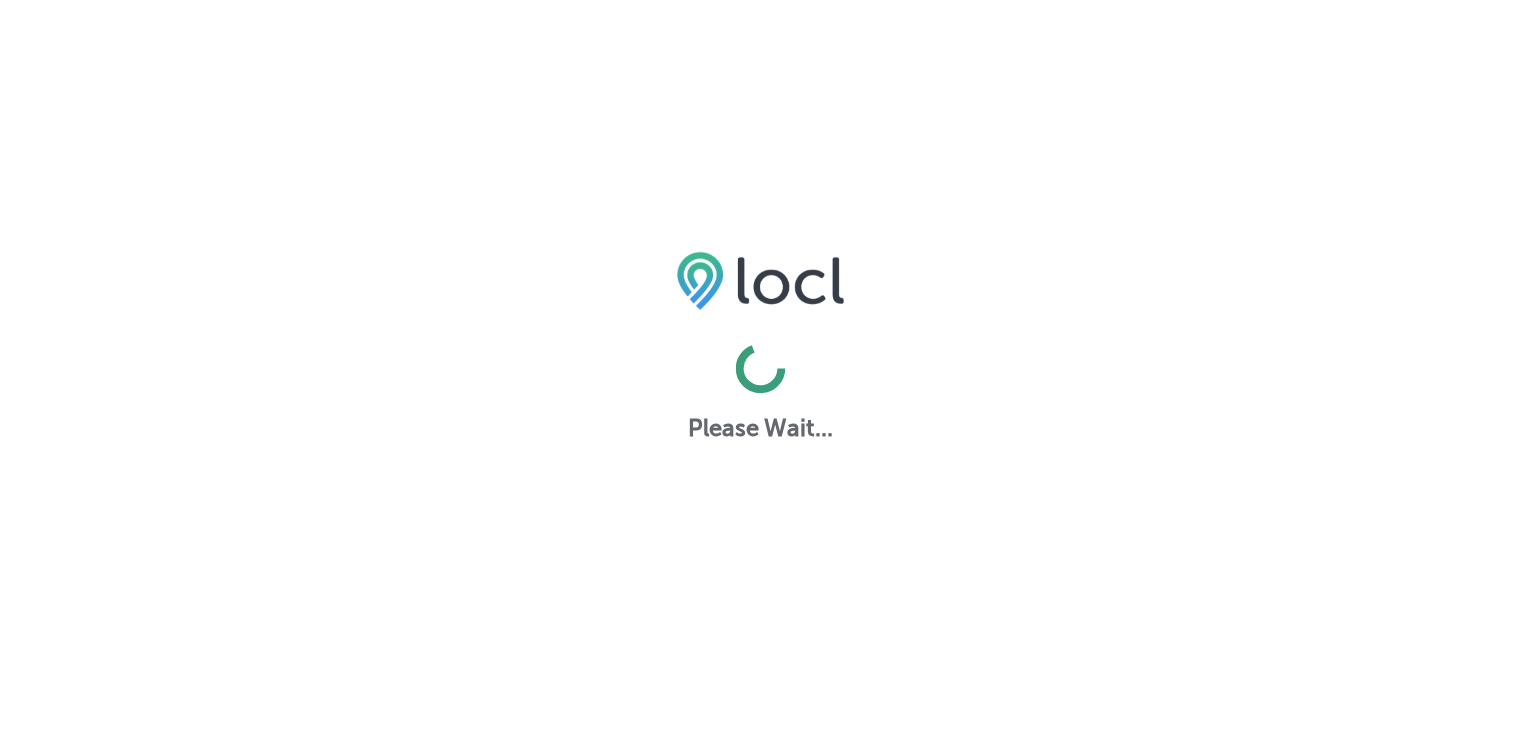 scroll, scrollTop: 0, scrollLeft: 0, axis: both 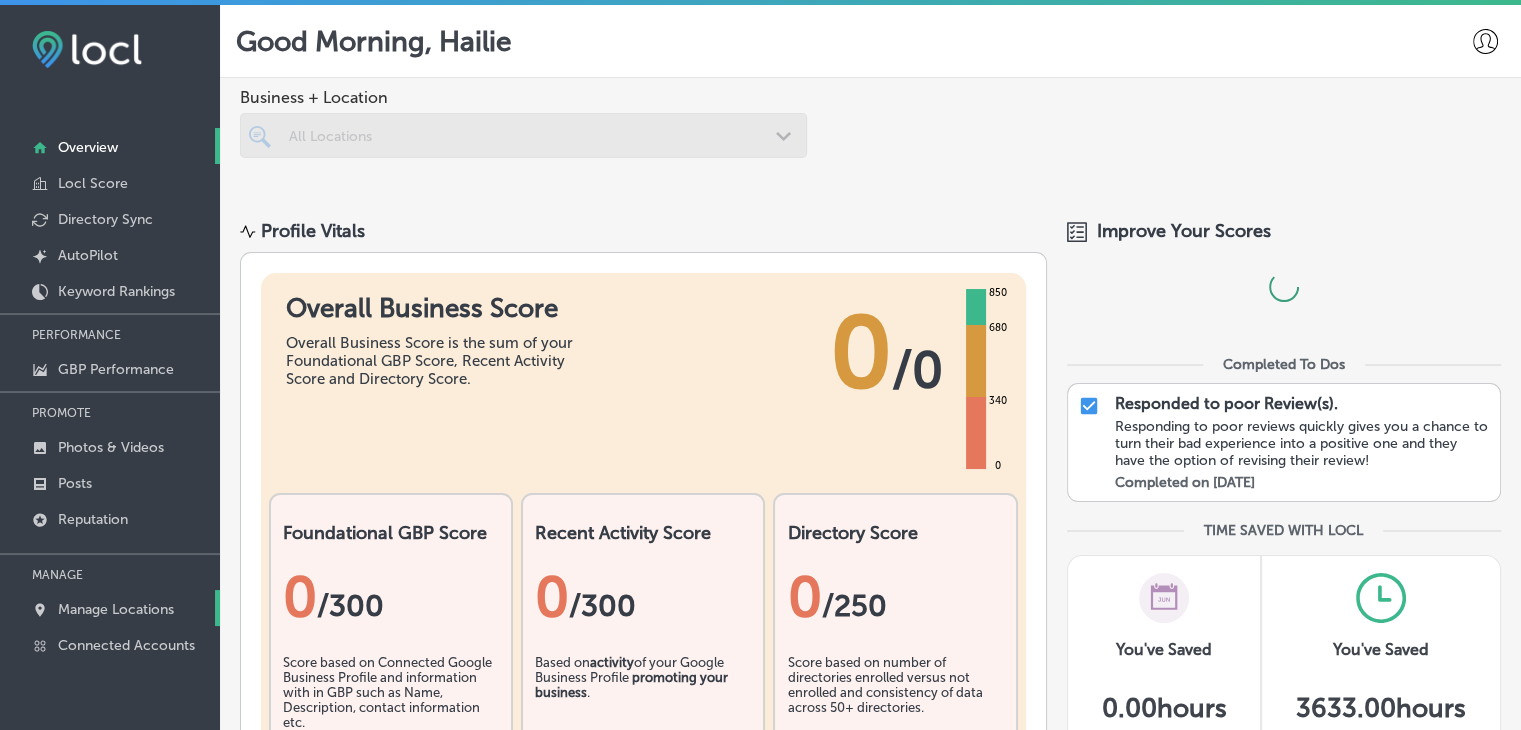 click on "Manage Locations" at bounding box center (110, 608) 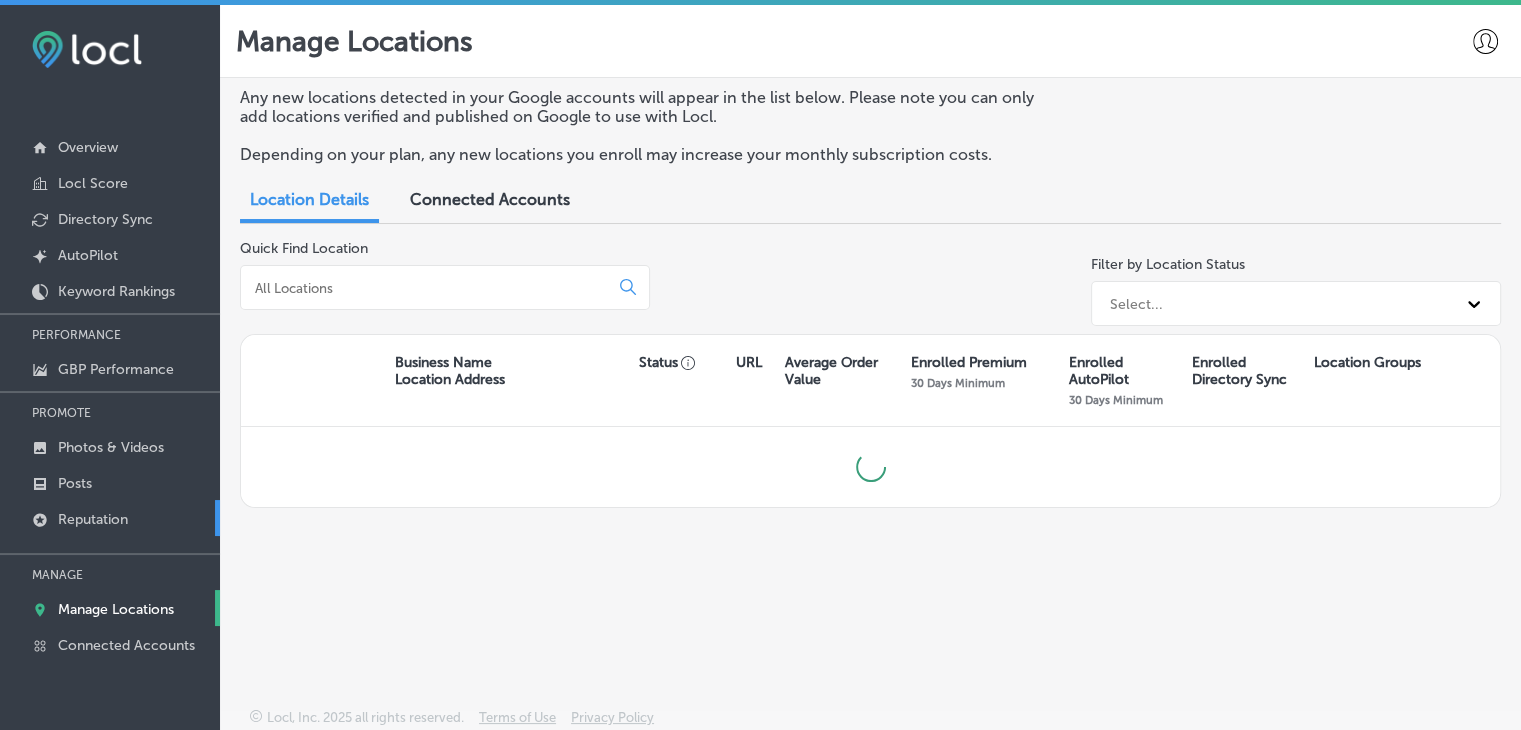 click on "Reputation" at bounding box center [110, 518] 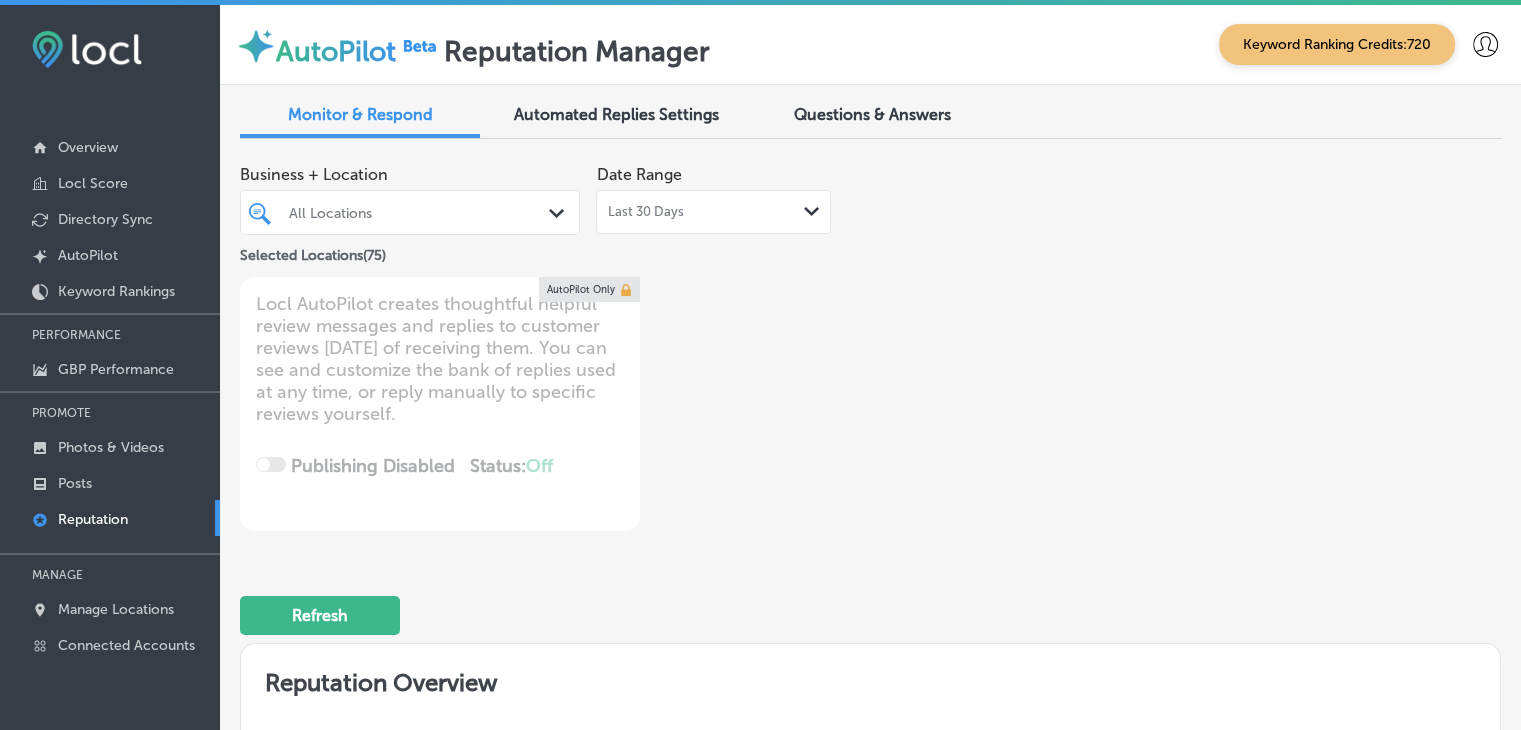 click on "Last 30 Days
Path
Created with Sketch." at bounding box center [713, 212] 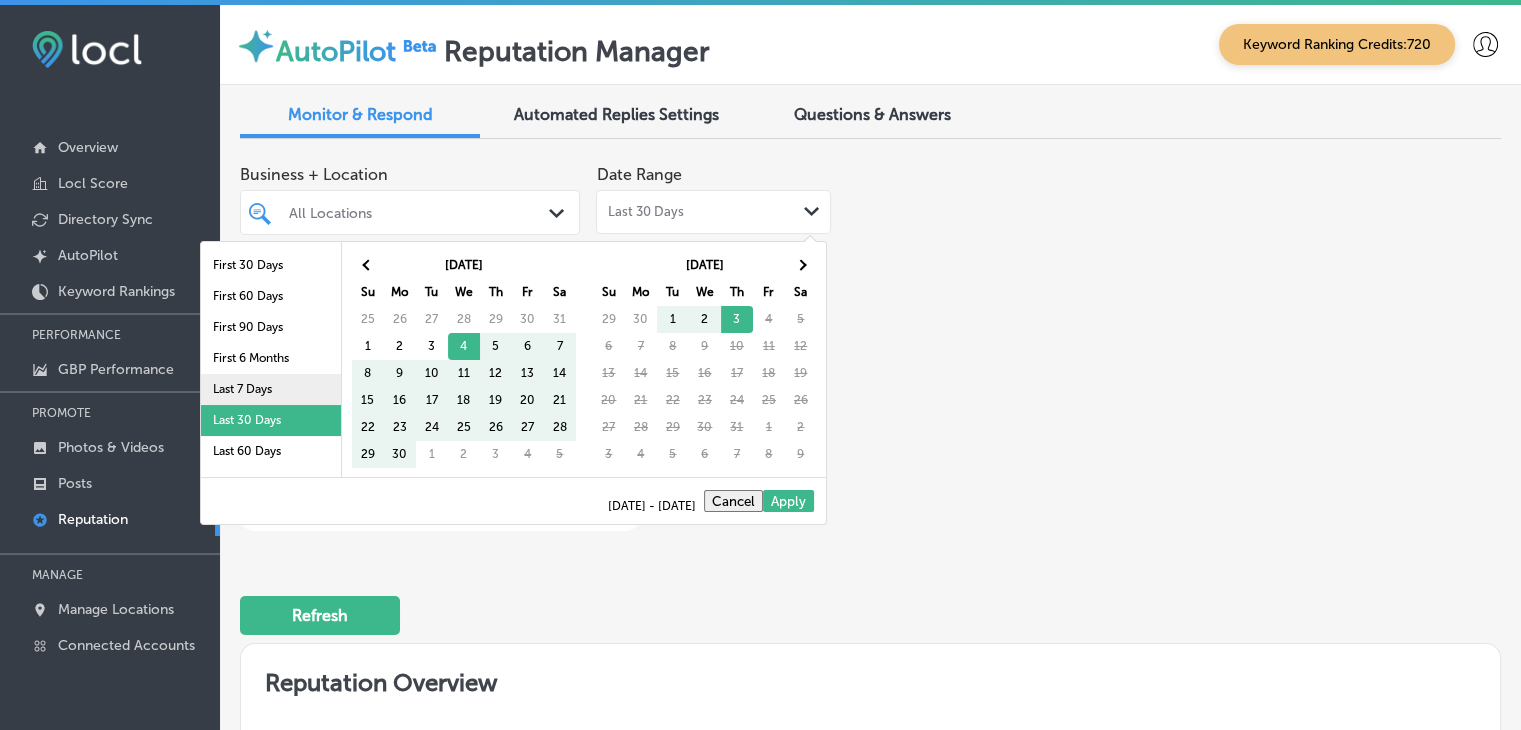 click on "Last 7 Days" at bounding box center [271, 389] 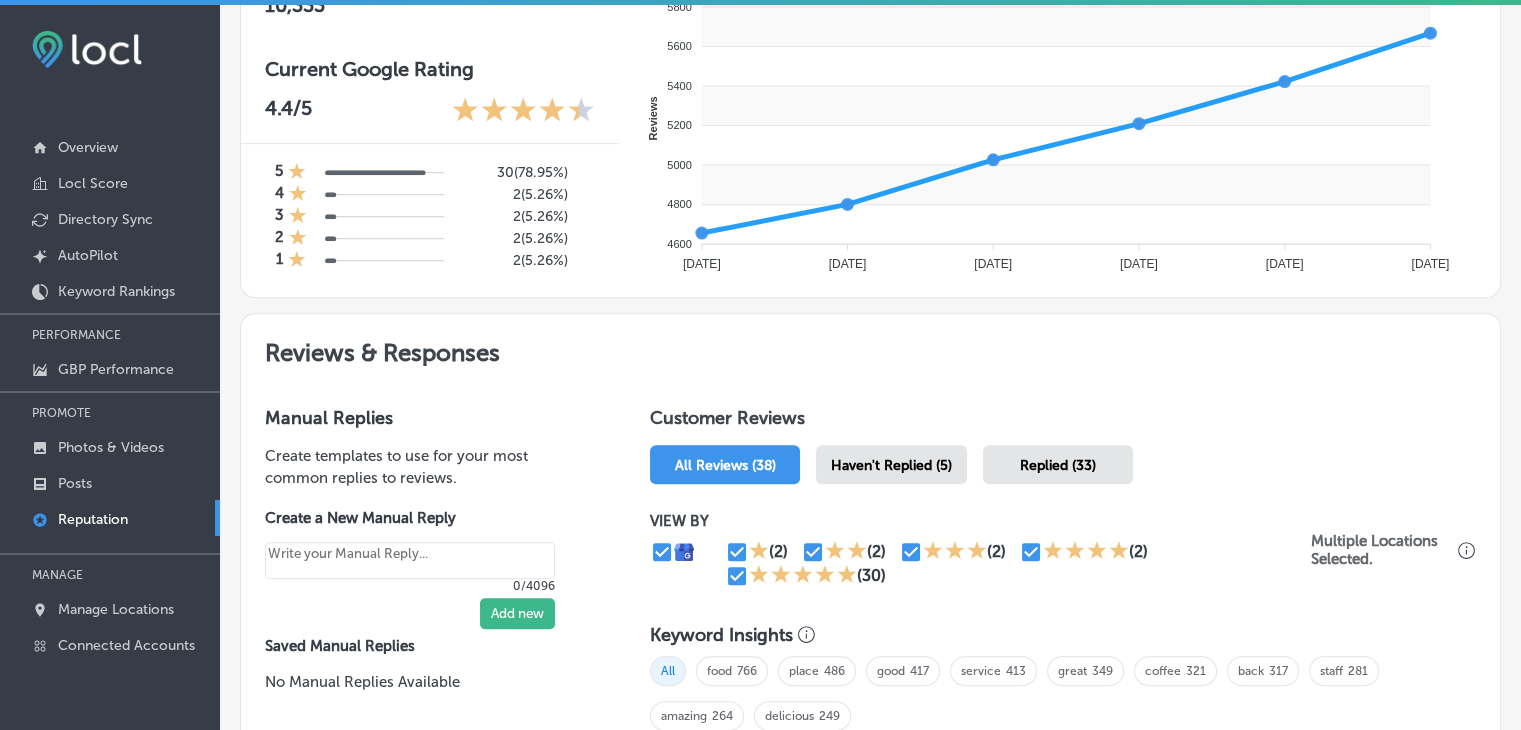 click on "Haven't Replied (5)" at bounding box center (891, 464) 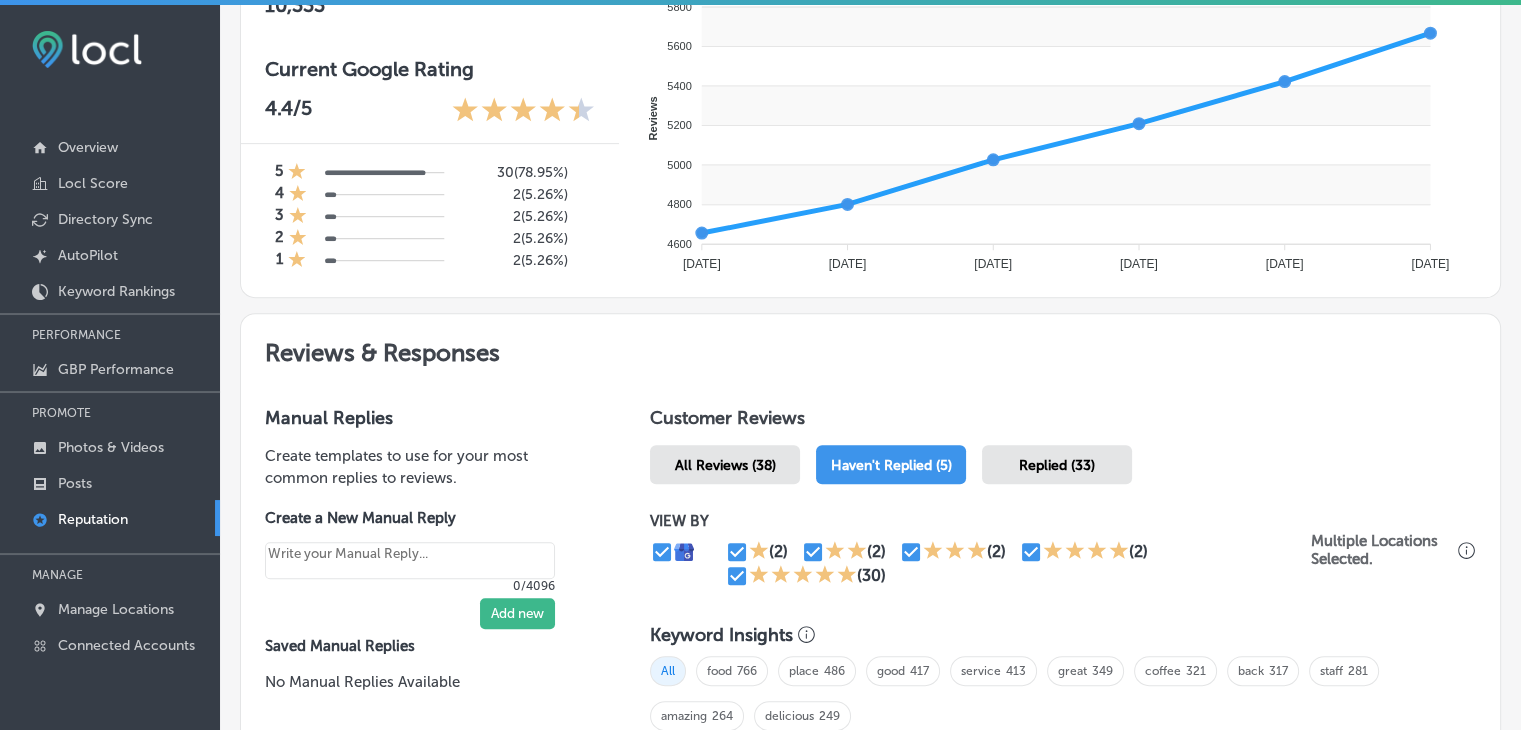 scroll, scrollTop: 1059, scrollLeft: 0, axis: vertical 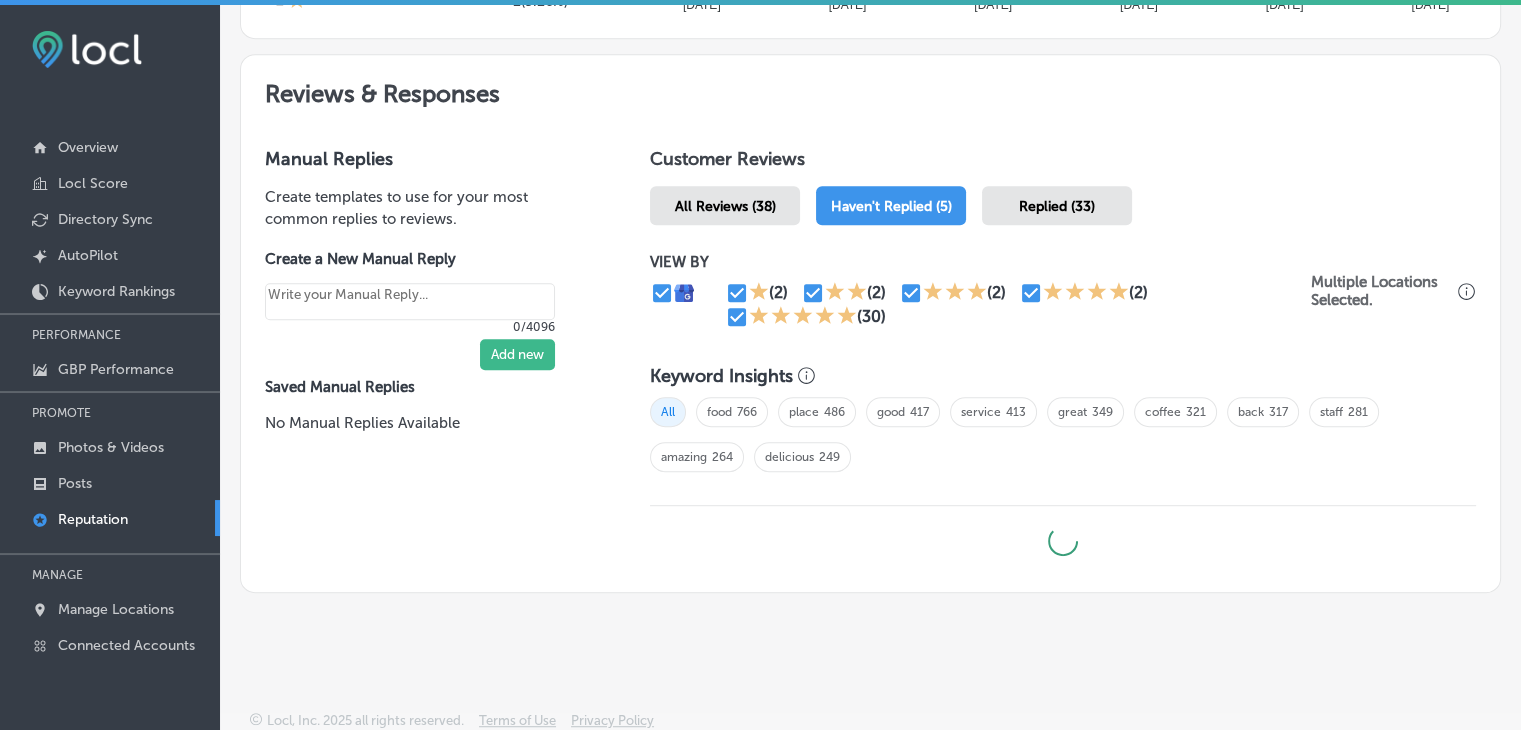 type on "x" 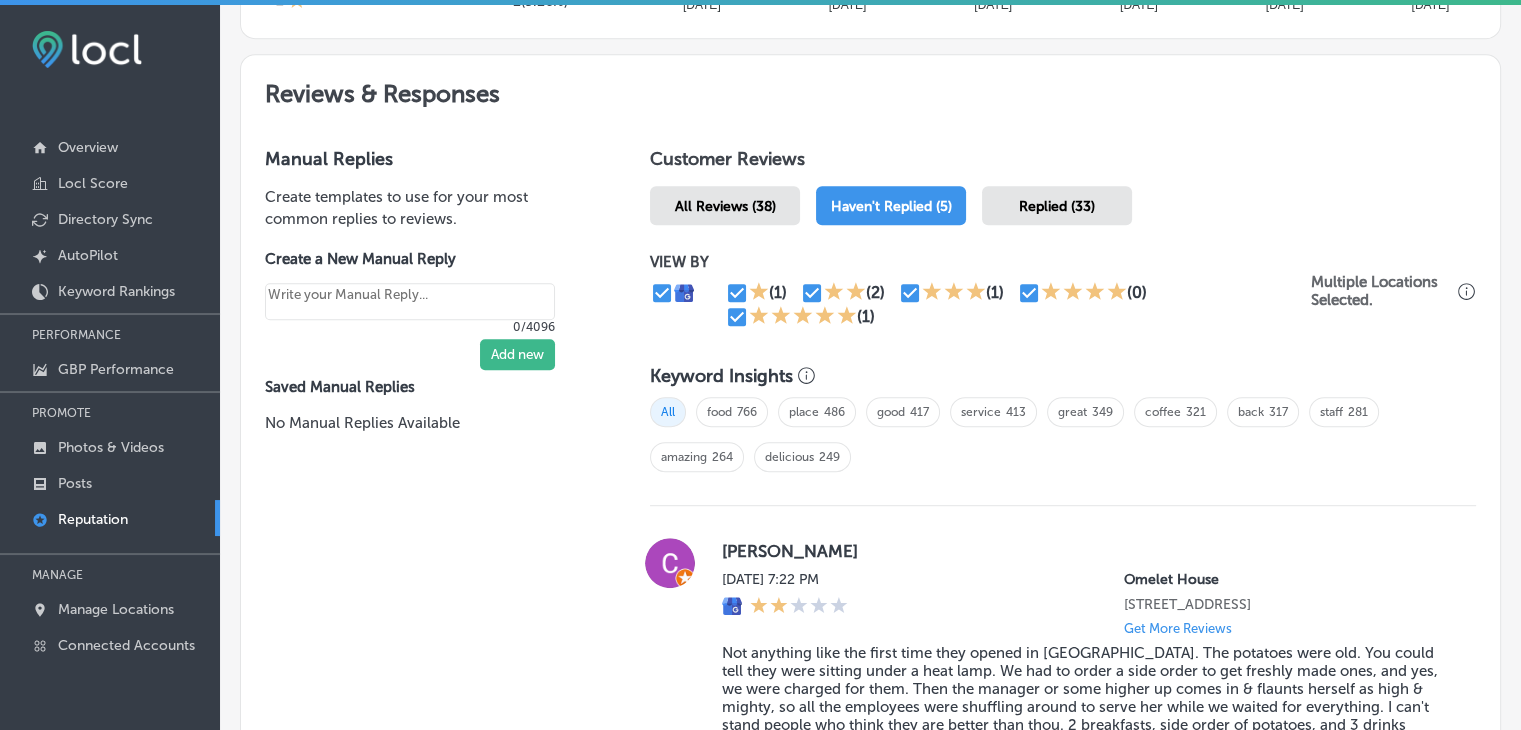 click at bounding box center [1029, 293] 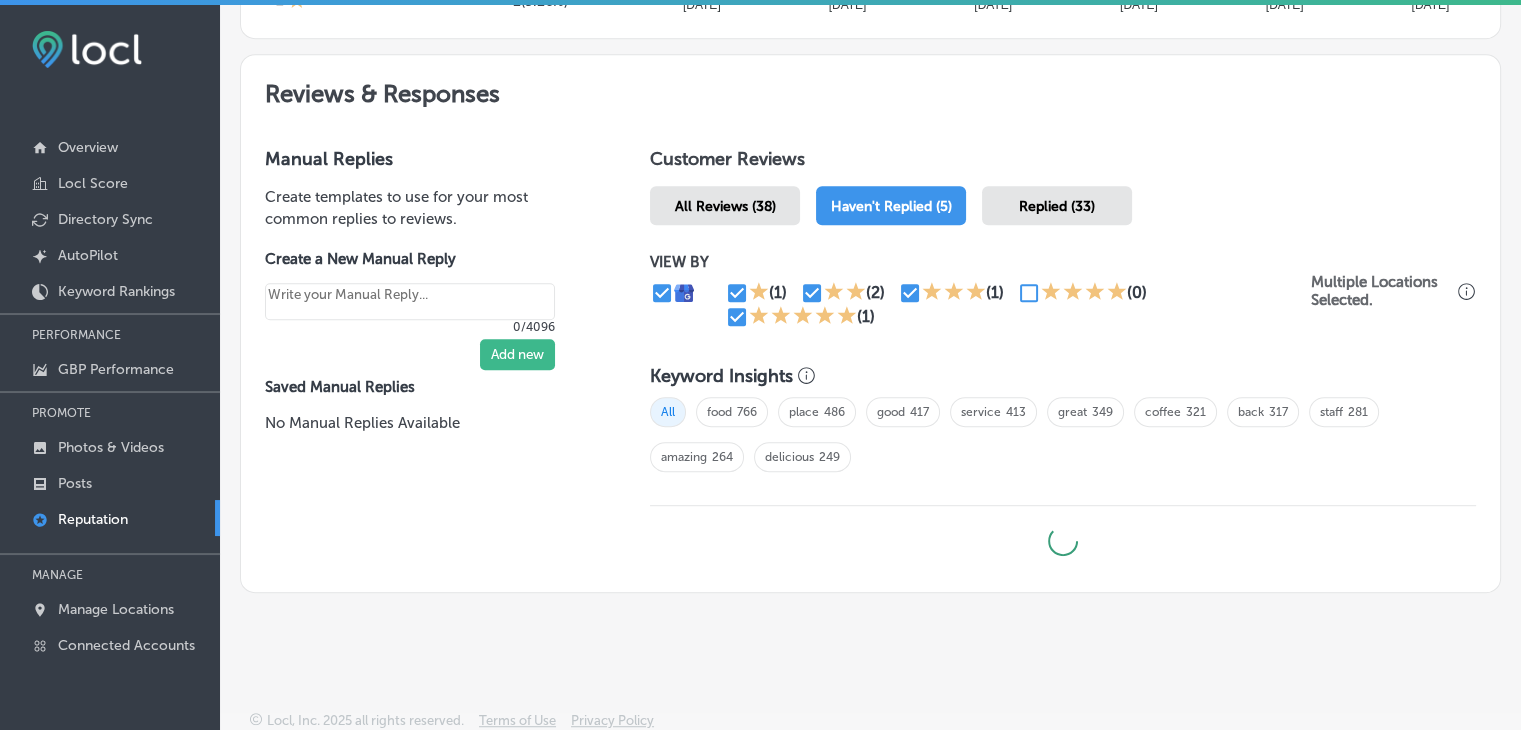 type on "x" 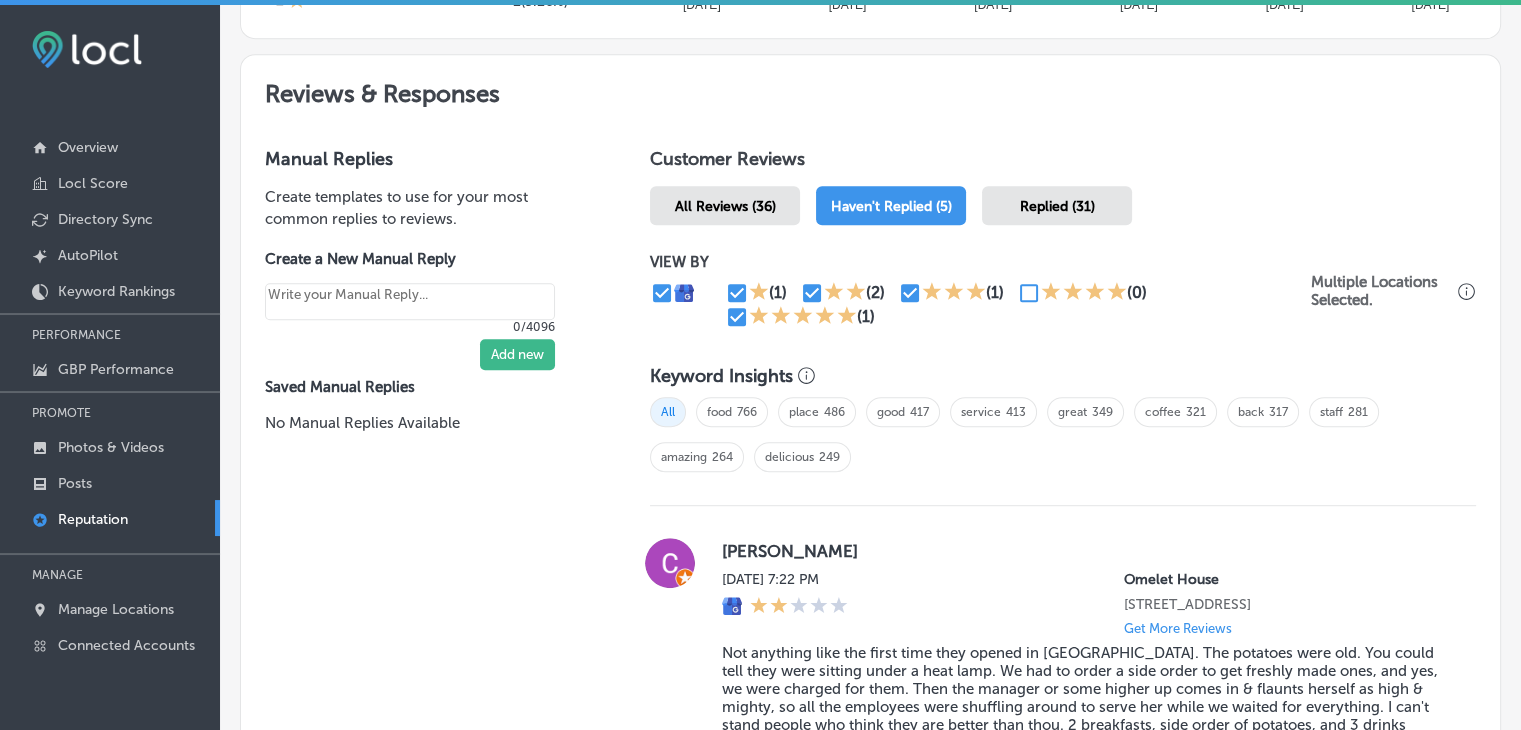 click at bounding box center [759, 317] 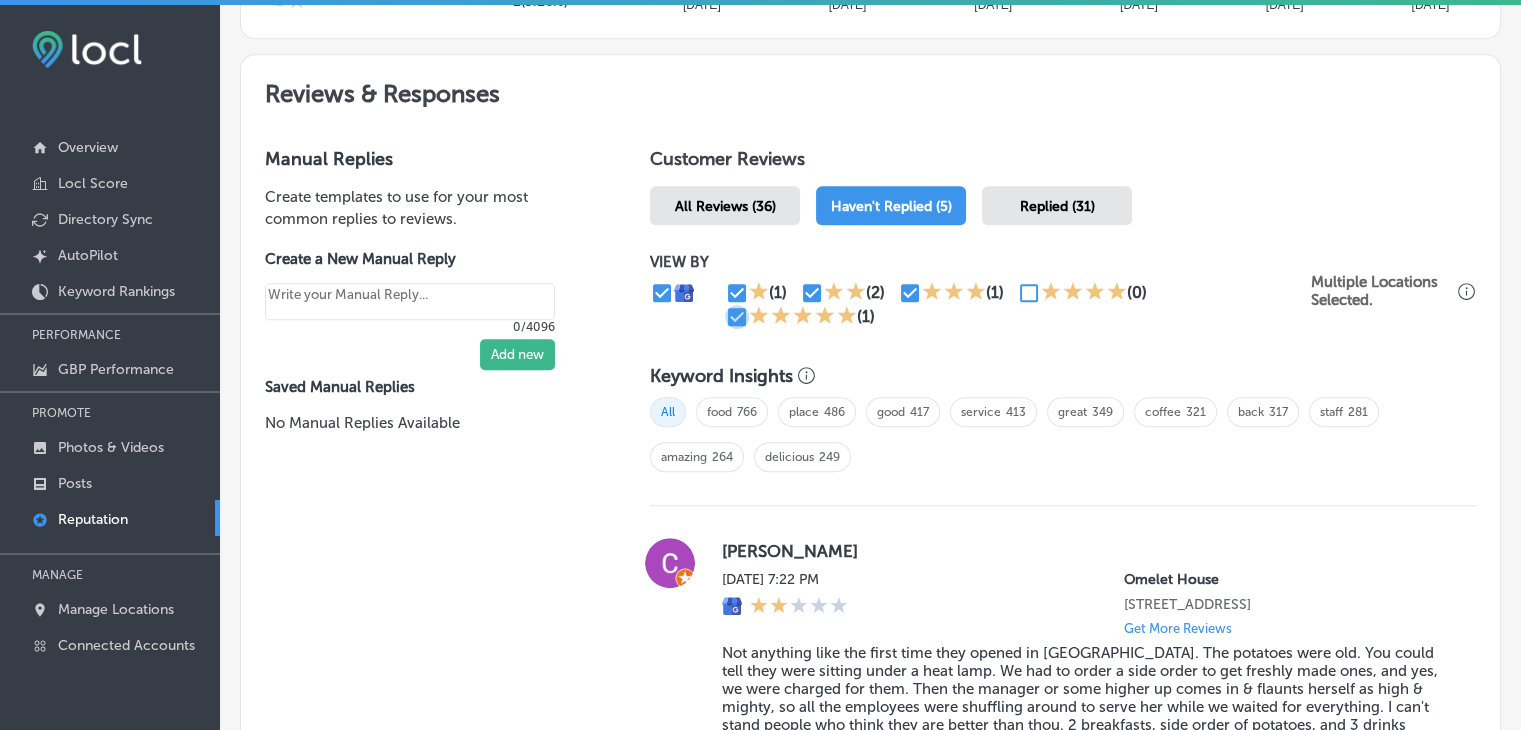 click at bounding box center [737, 317] 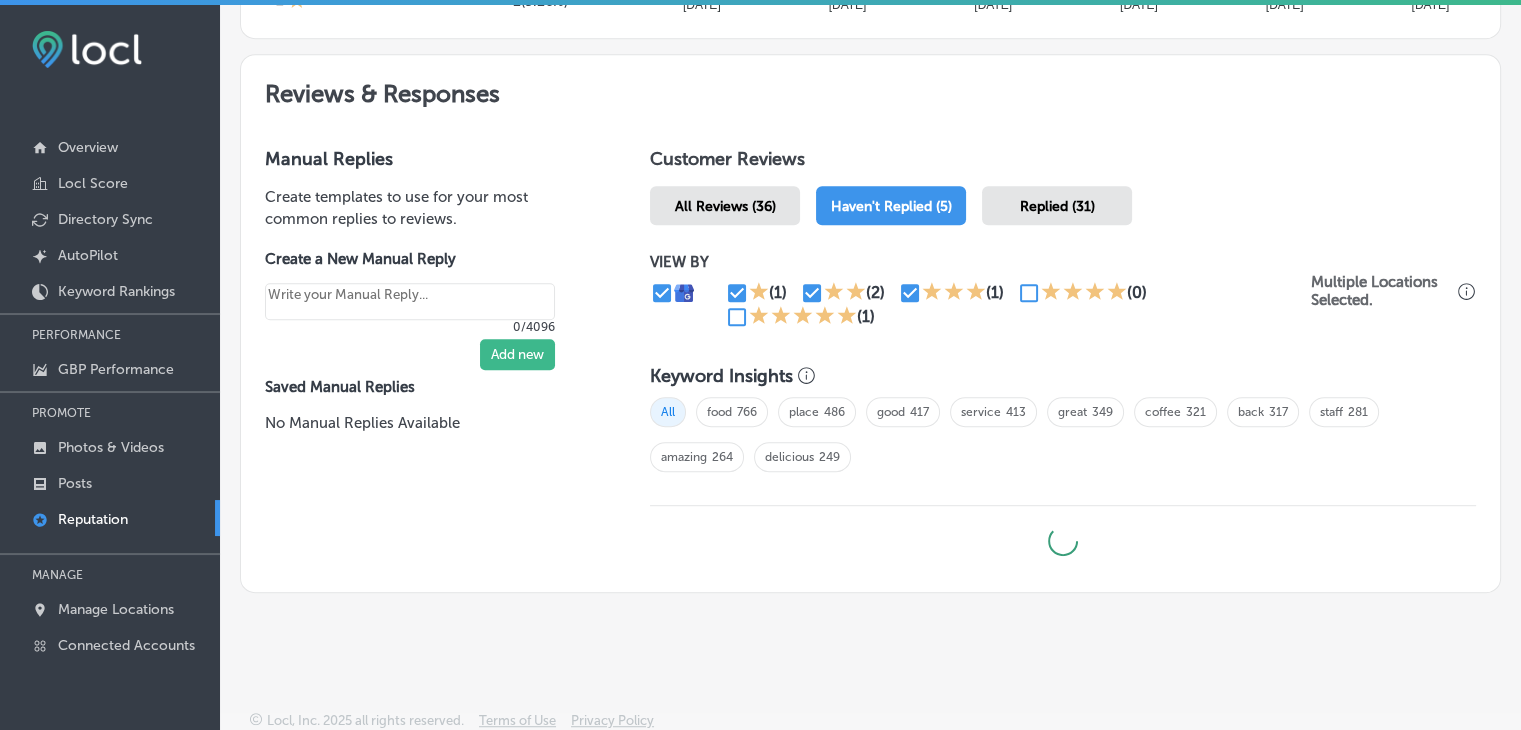 type on "x" 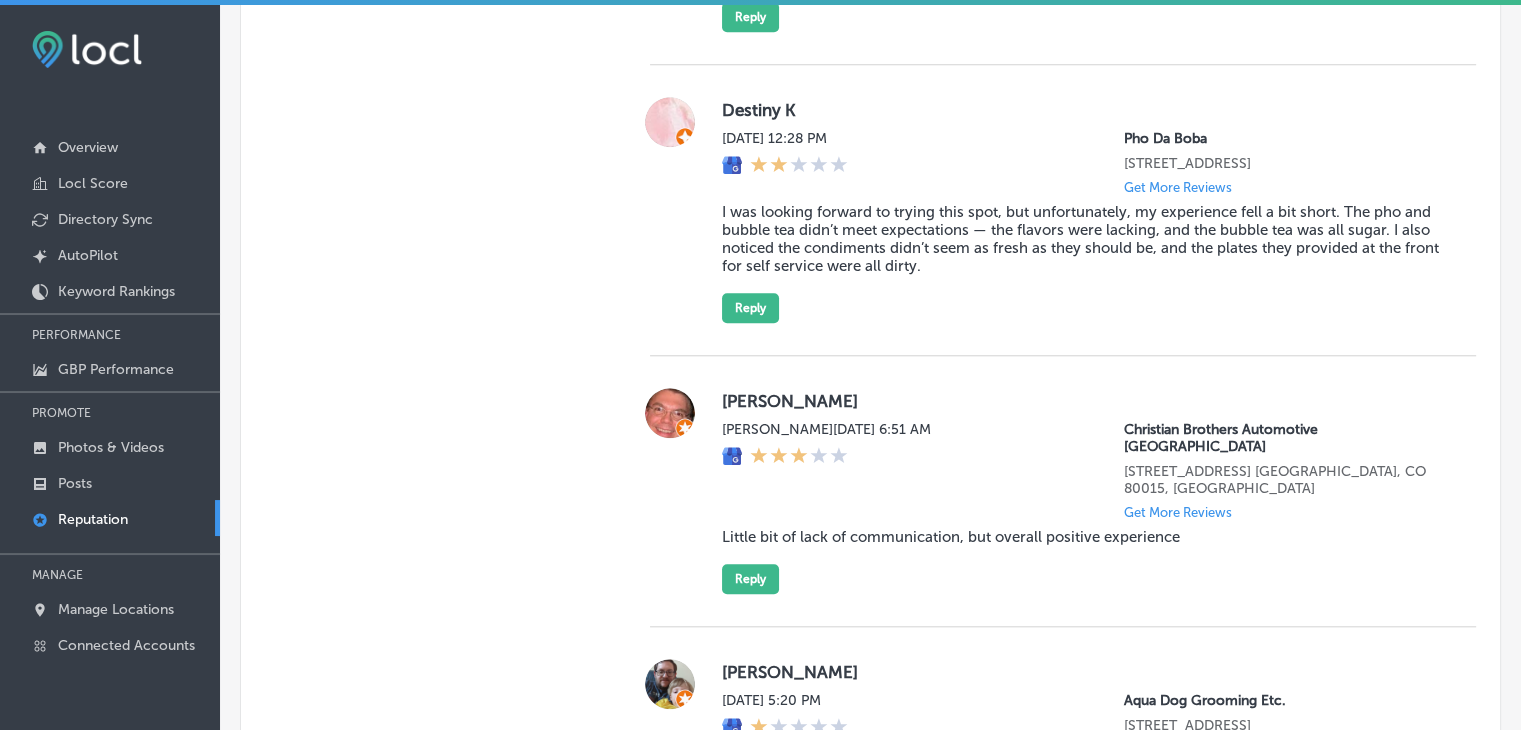 scroll, scrollTop: 1859, scrollLeft: 0, axis: vertical 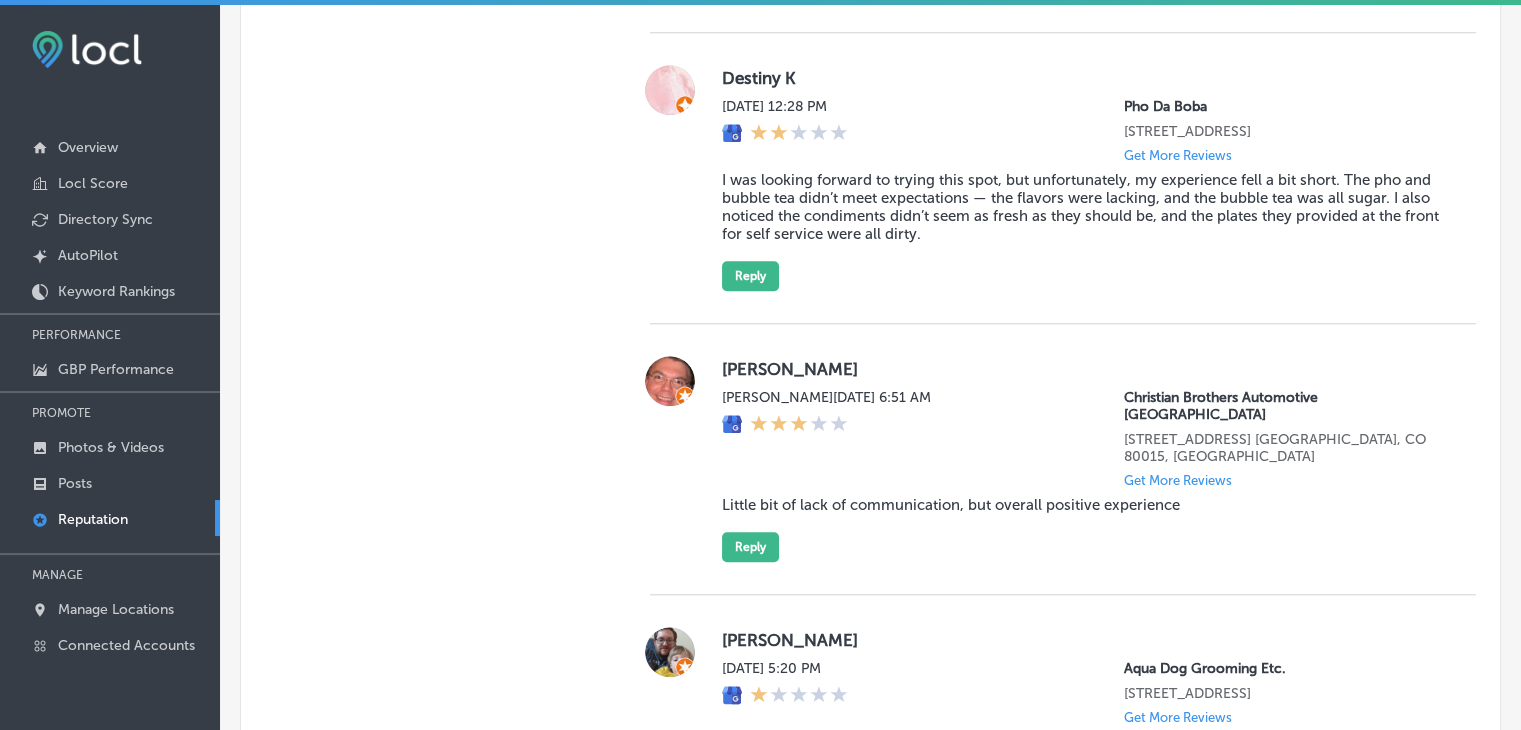 click on "[PERSON_NAME][DATE] 6:51 AM Christian Brothers Automotive [GEOGRAPHIC_DATA][STREET_ADDRESS] [GEOGRAPHIC_DATA], CO 80015, [GEOGRAPHIC_DATA] Get More Reviews" at bounding box center (1083, 438) 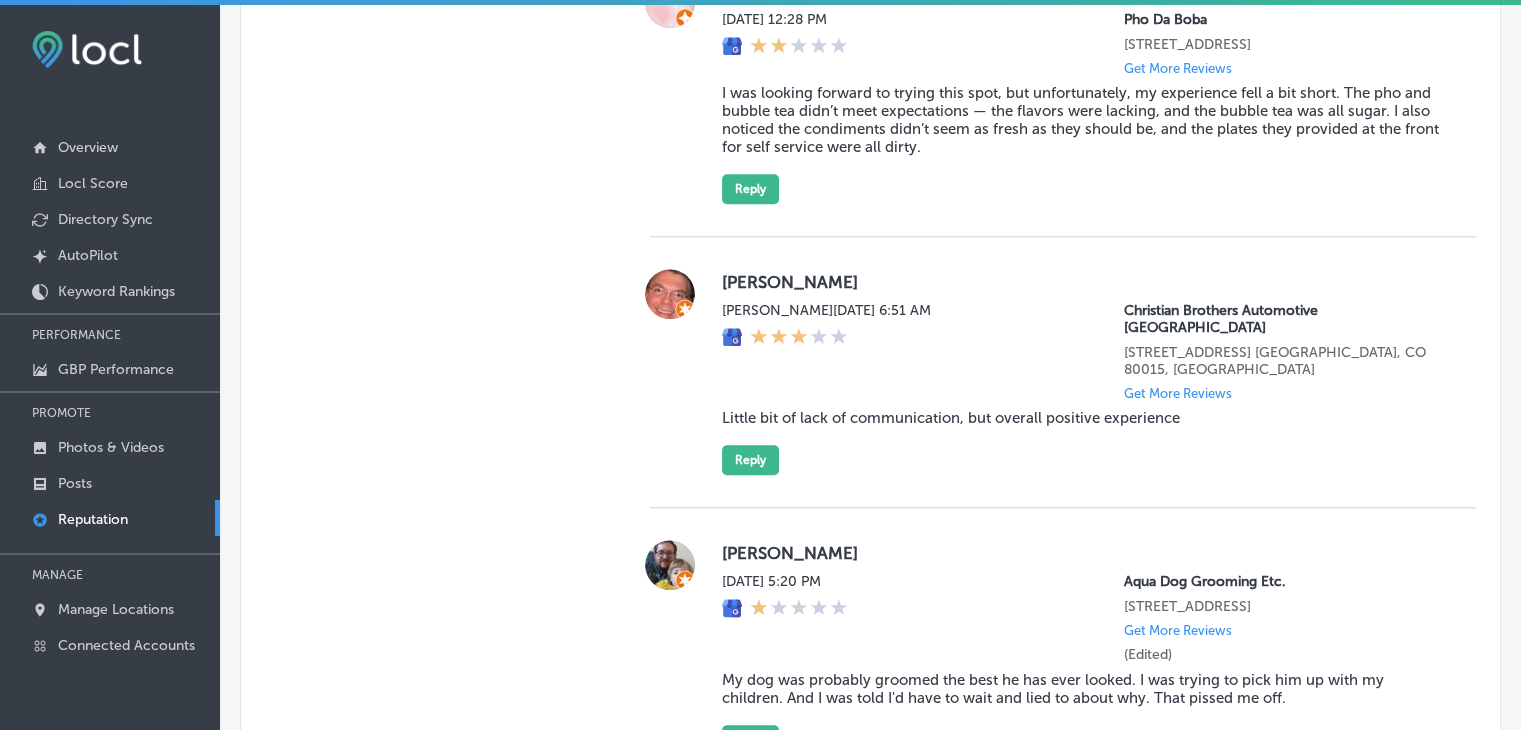 scroll, scrollTop: 2059, scrollLeft: 0, axis: vertical 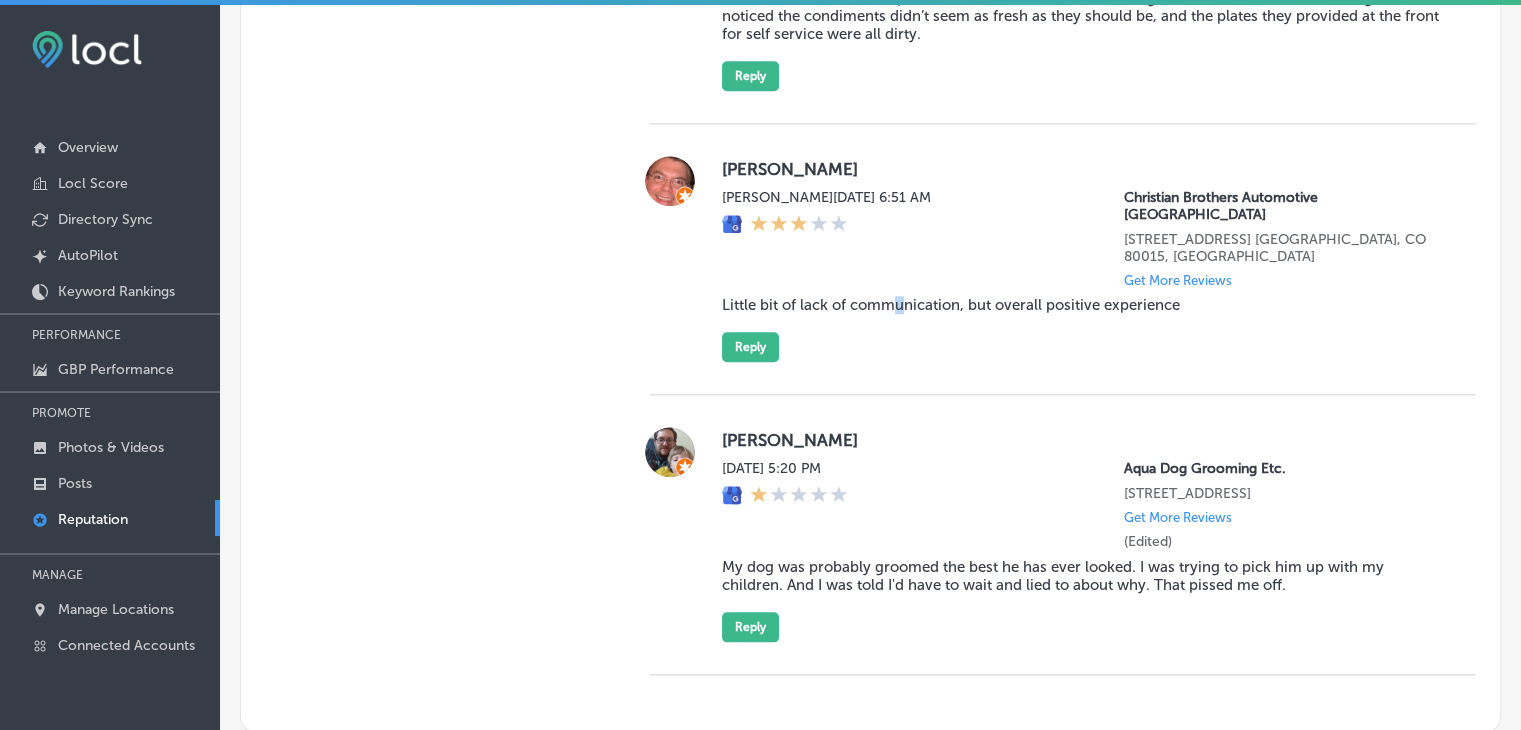 click on "Little bit of lack of communication, but overall positive experience" at bounding box center (1083, 305) 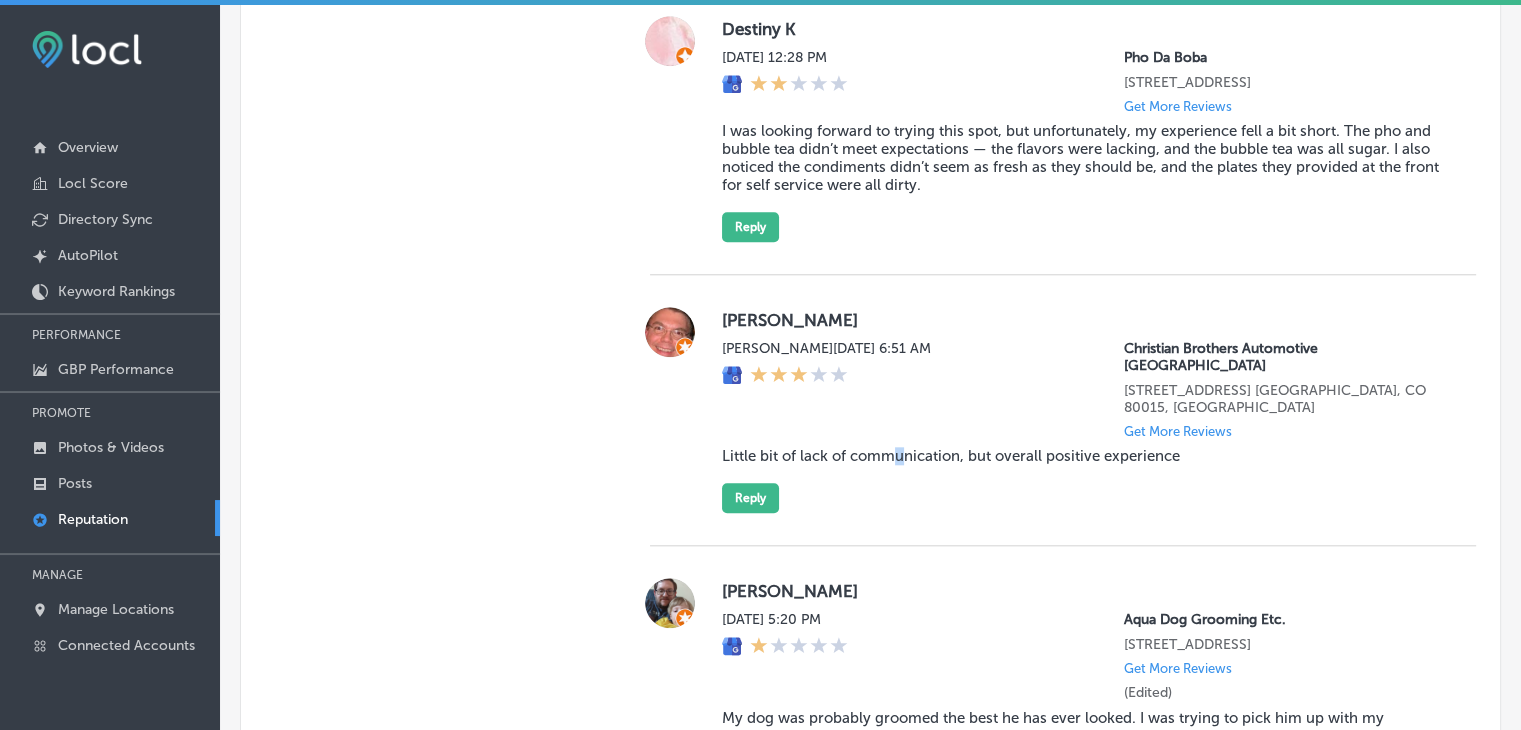 scroll, scrollTop: 1859, scrollLeft: 0, axis: vertical 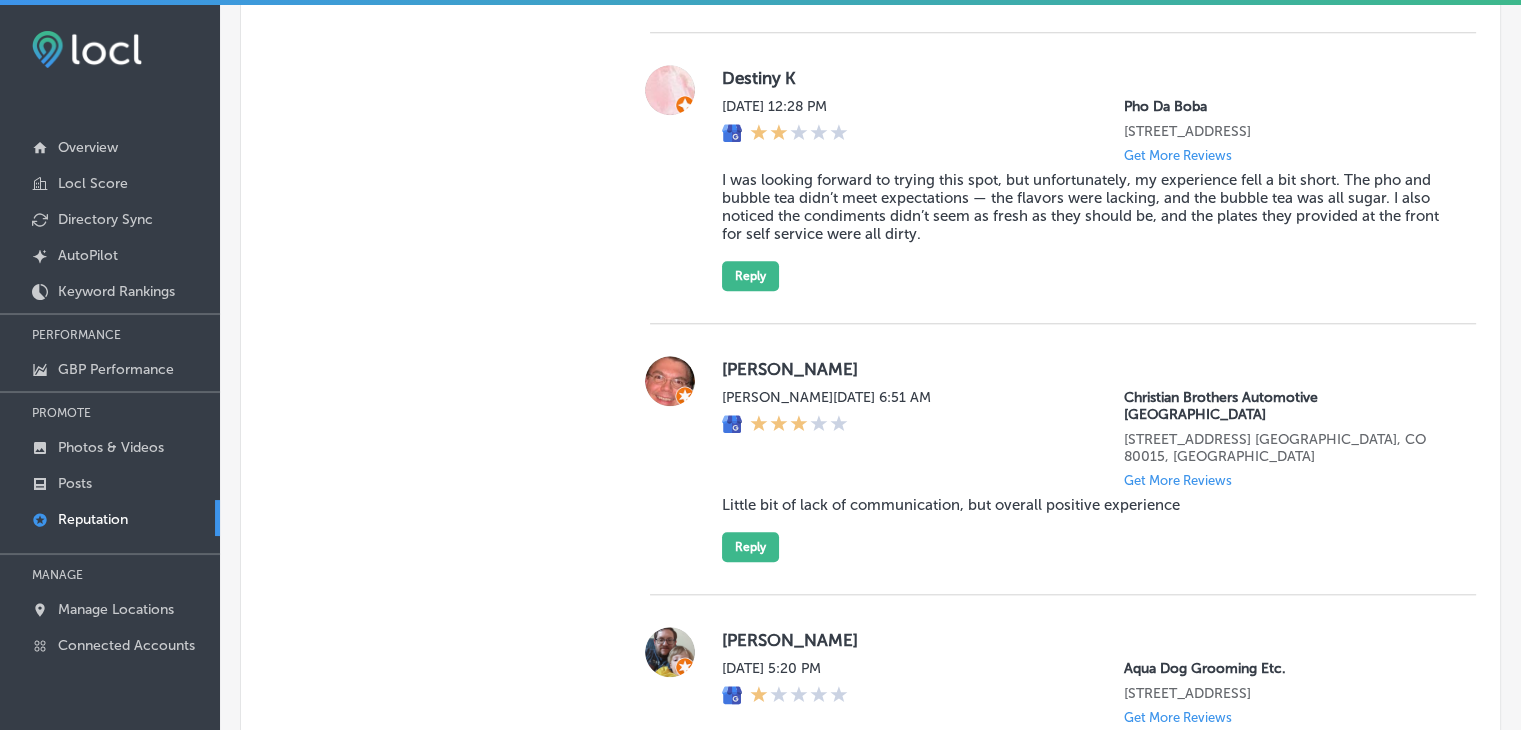 click on "I was looking forward to trying this spot, but unfortunately, my experience fell a bit short. The pho and bubble tea didn’t meet expectations — the flavors were lacking, and the bubble tea was all sugar.  I also noticed the condiments didn’t seem as fresh as they should be, and the plates they provided at the front for self service were all dirty." at bounding box center (1083, 207) 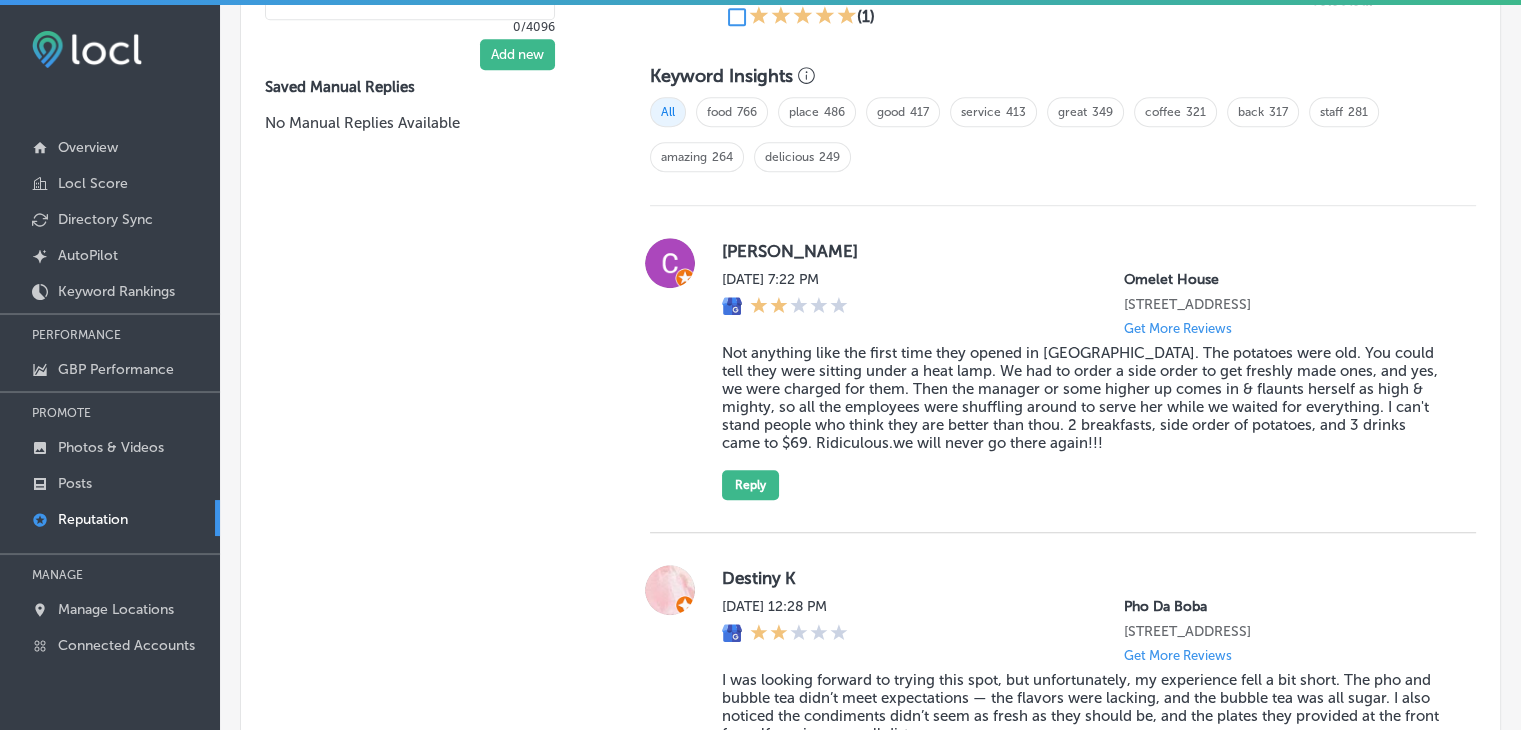scroll, scrollTop: 1159, scrollLeft: 0, axis: vertical 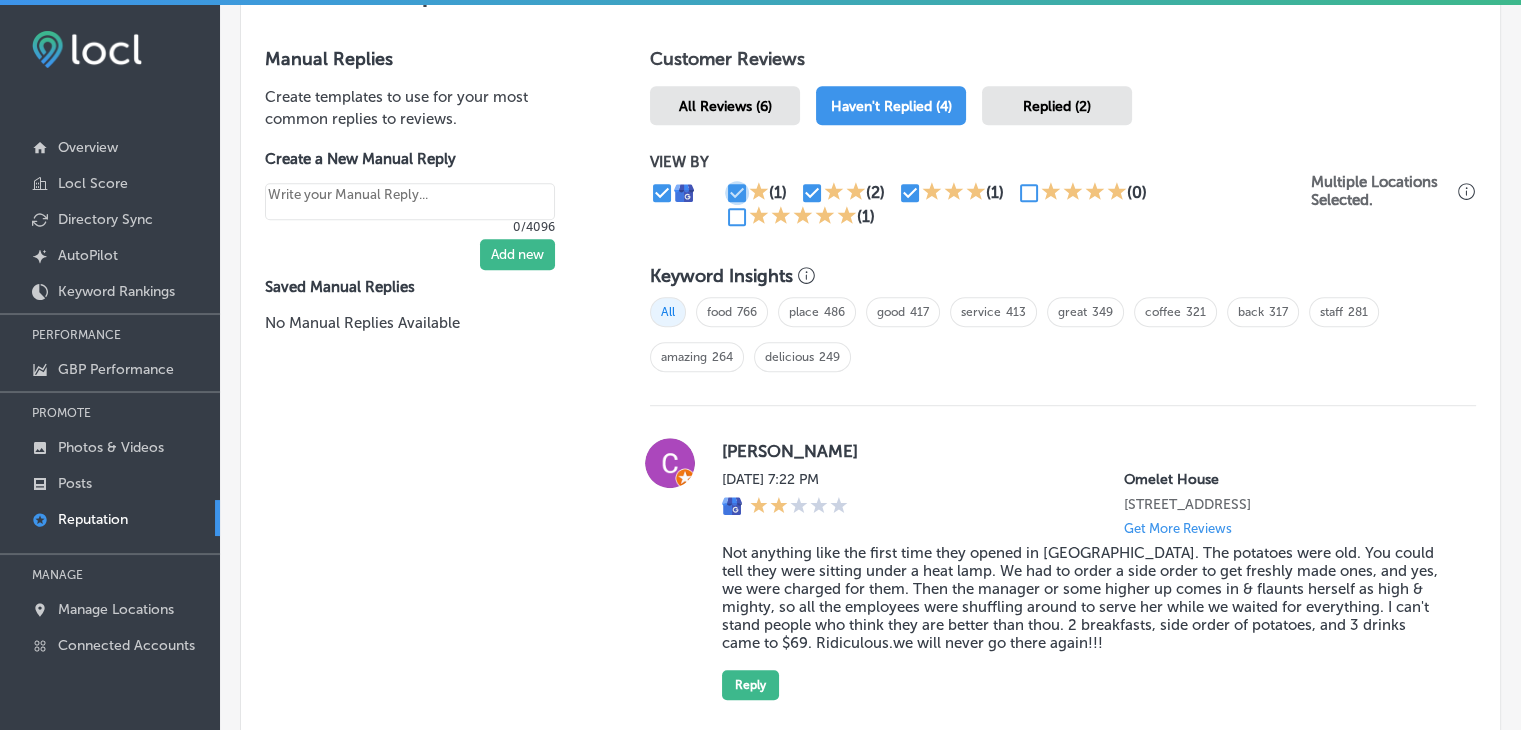 click at bounding box center [737, 193] 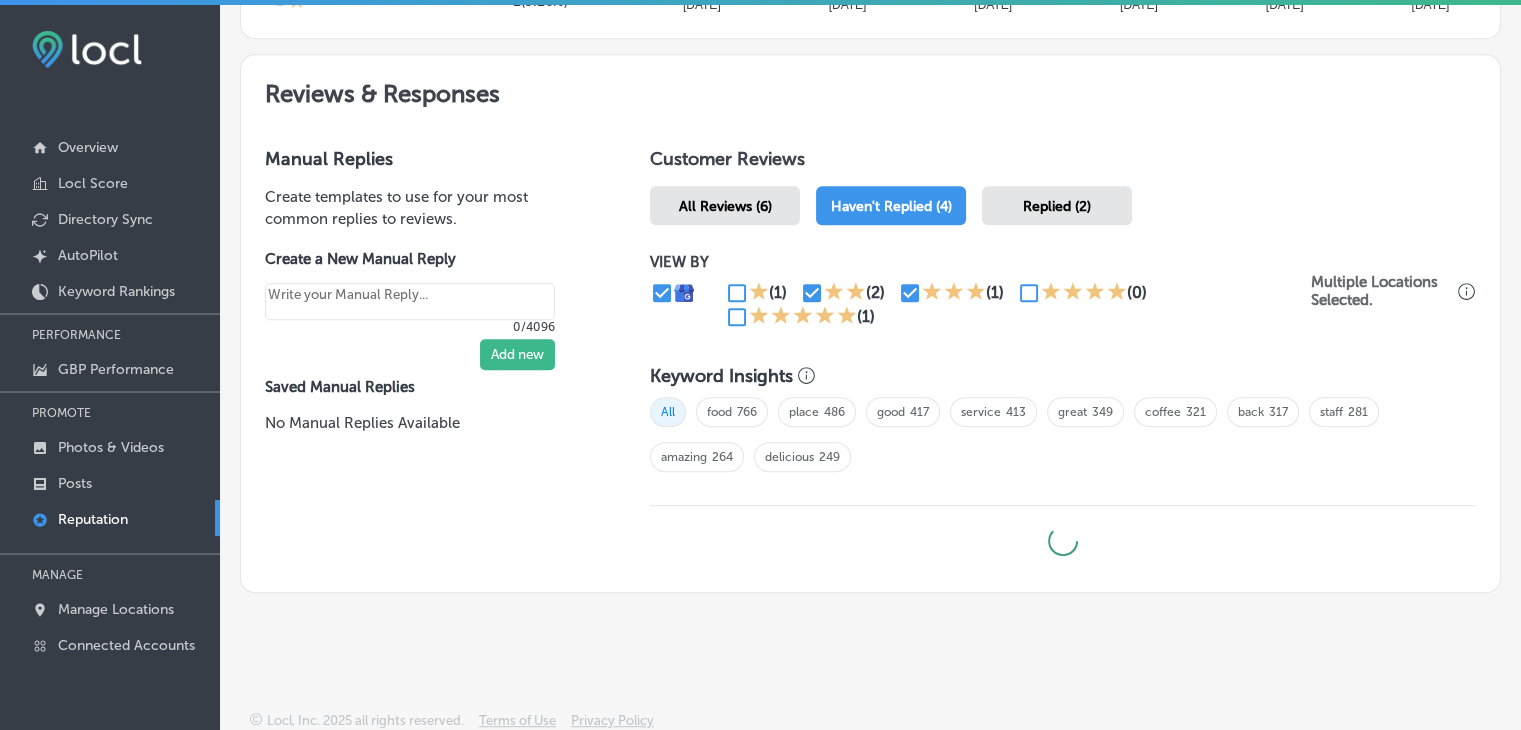 click at bounding box center (812, 293) 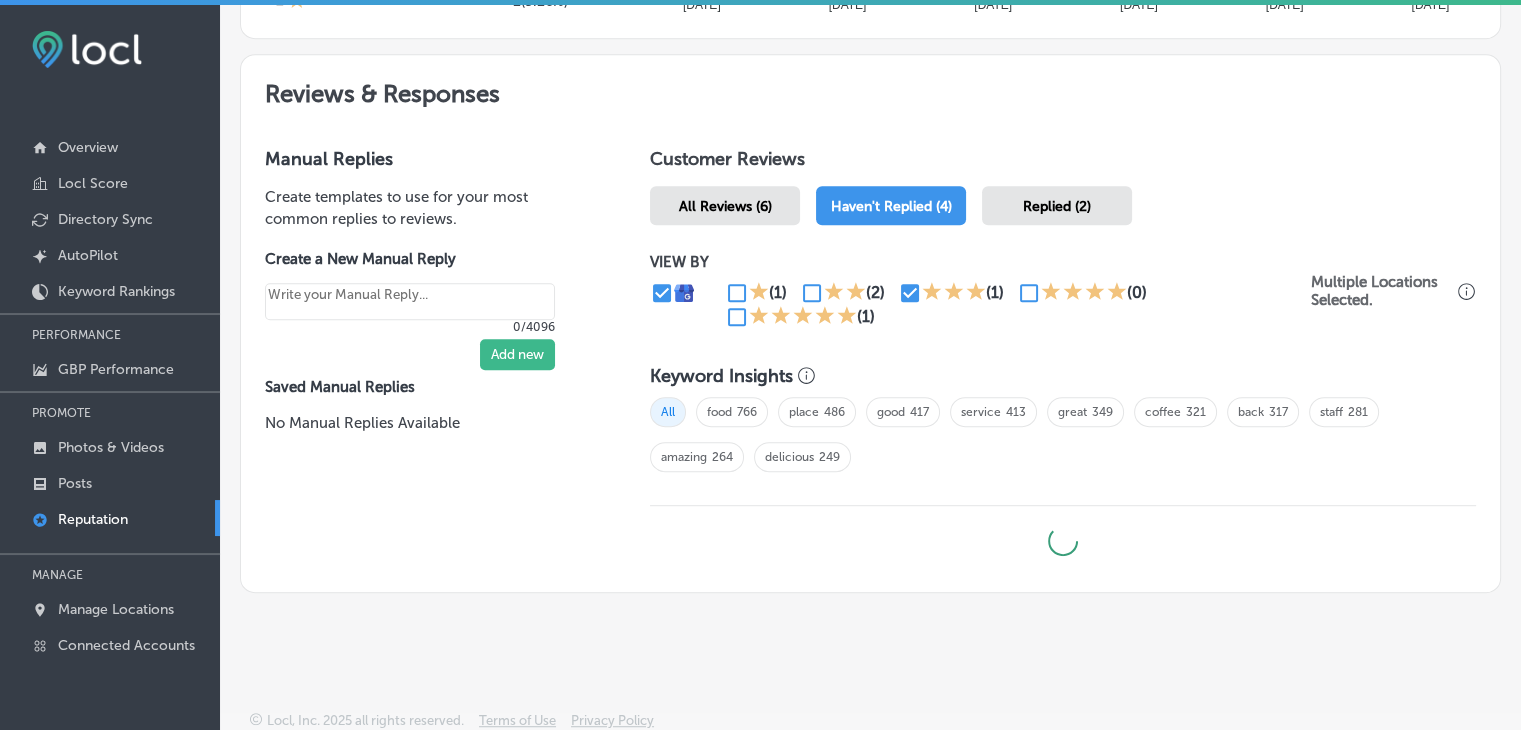 click at bounding box center (910, 293) 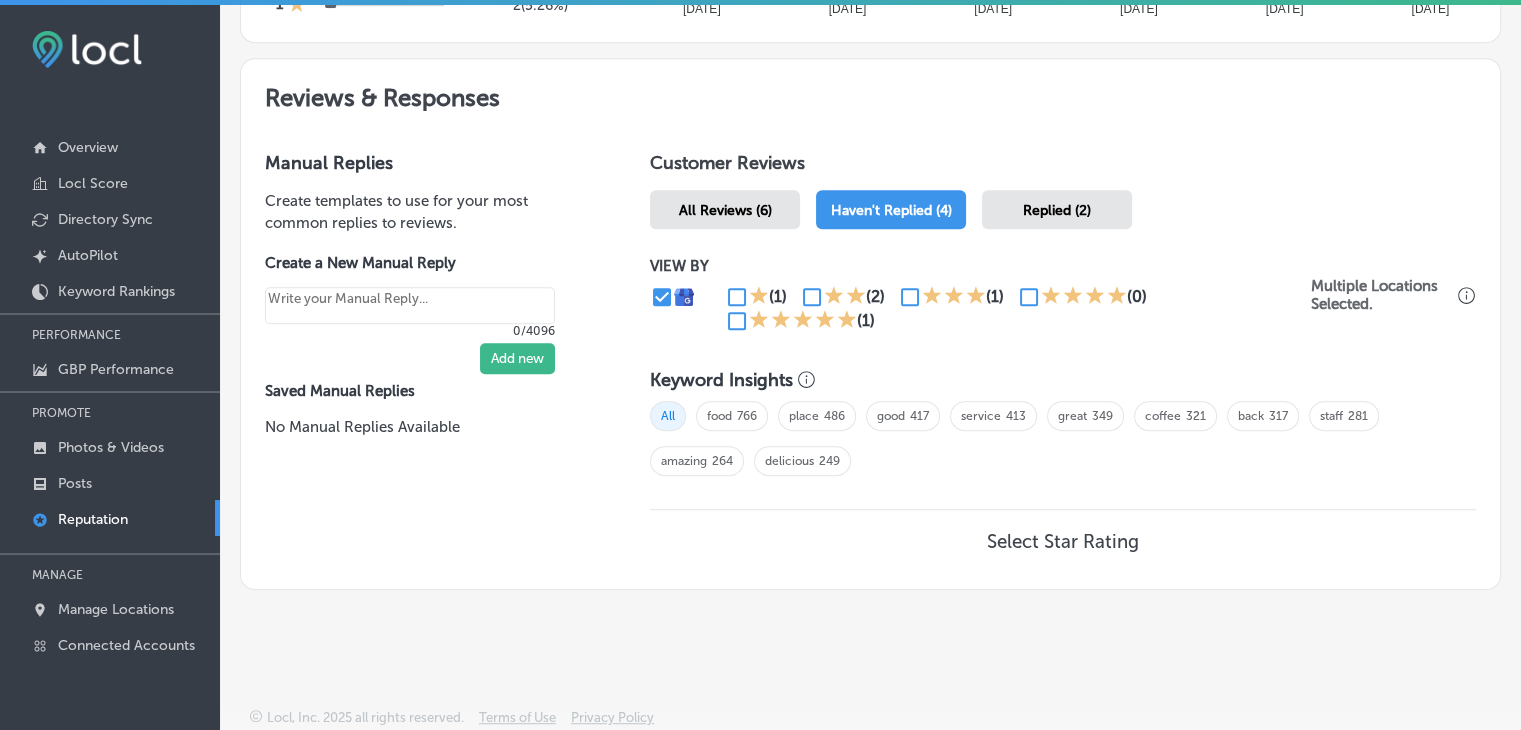 scroll, scrollTop: 1051, scrollLeft: 0, axis: vertical 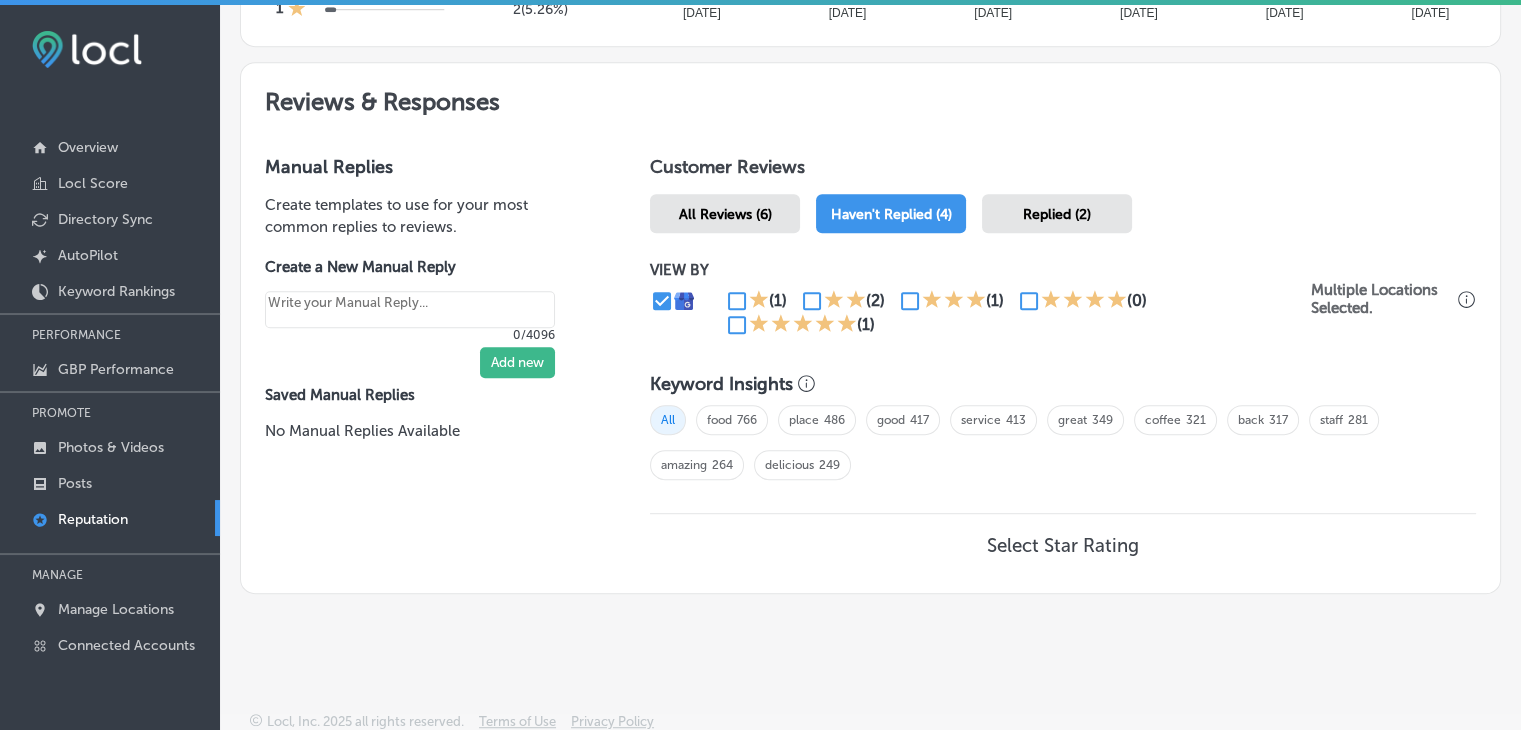 click 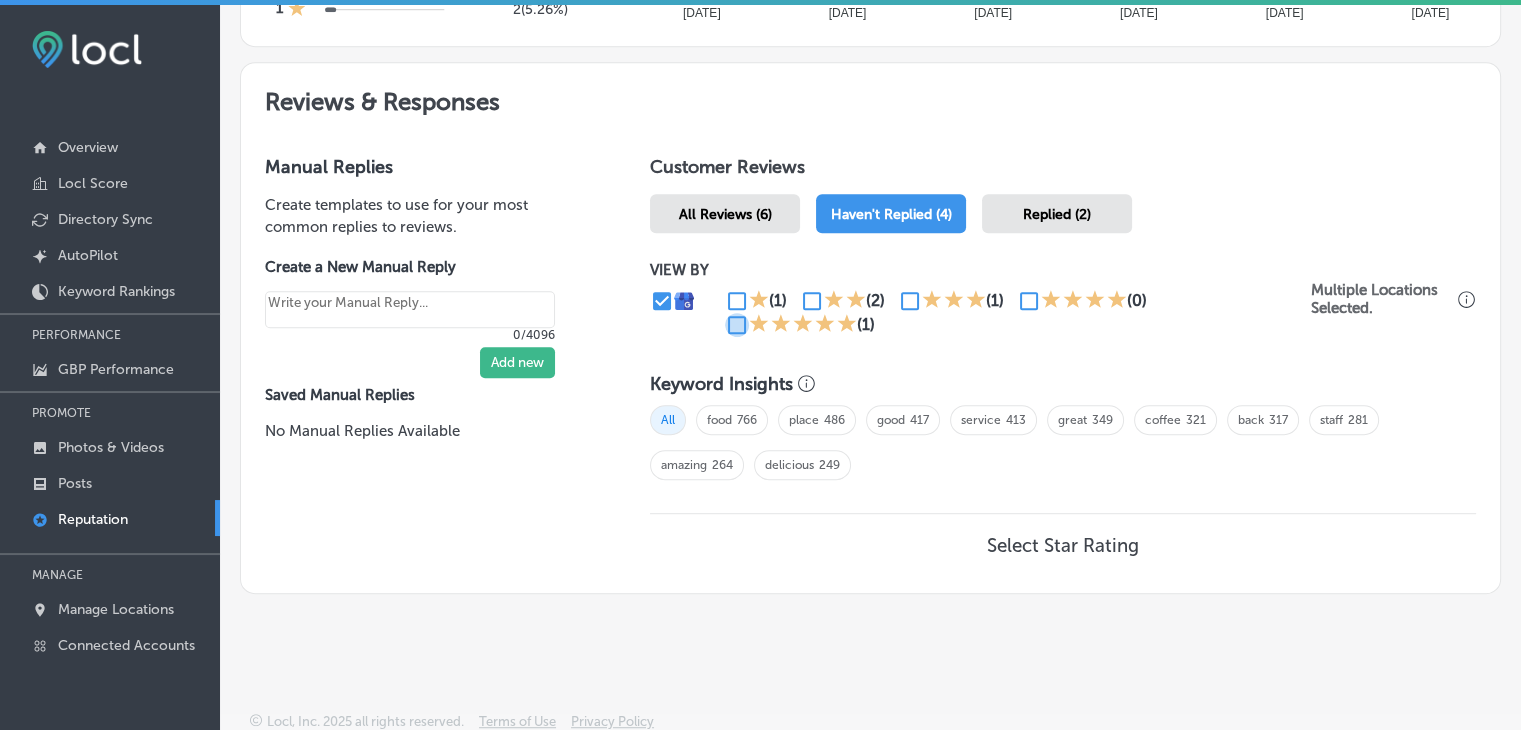 click at bounding box center (737, 325) 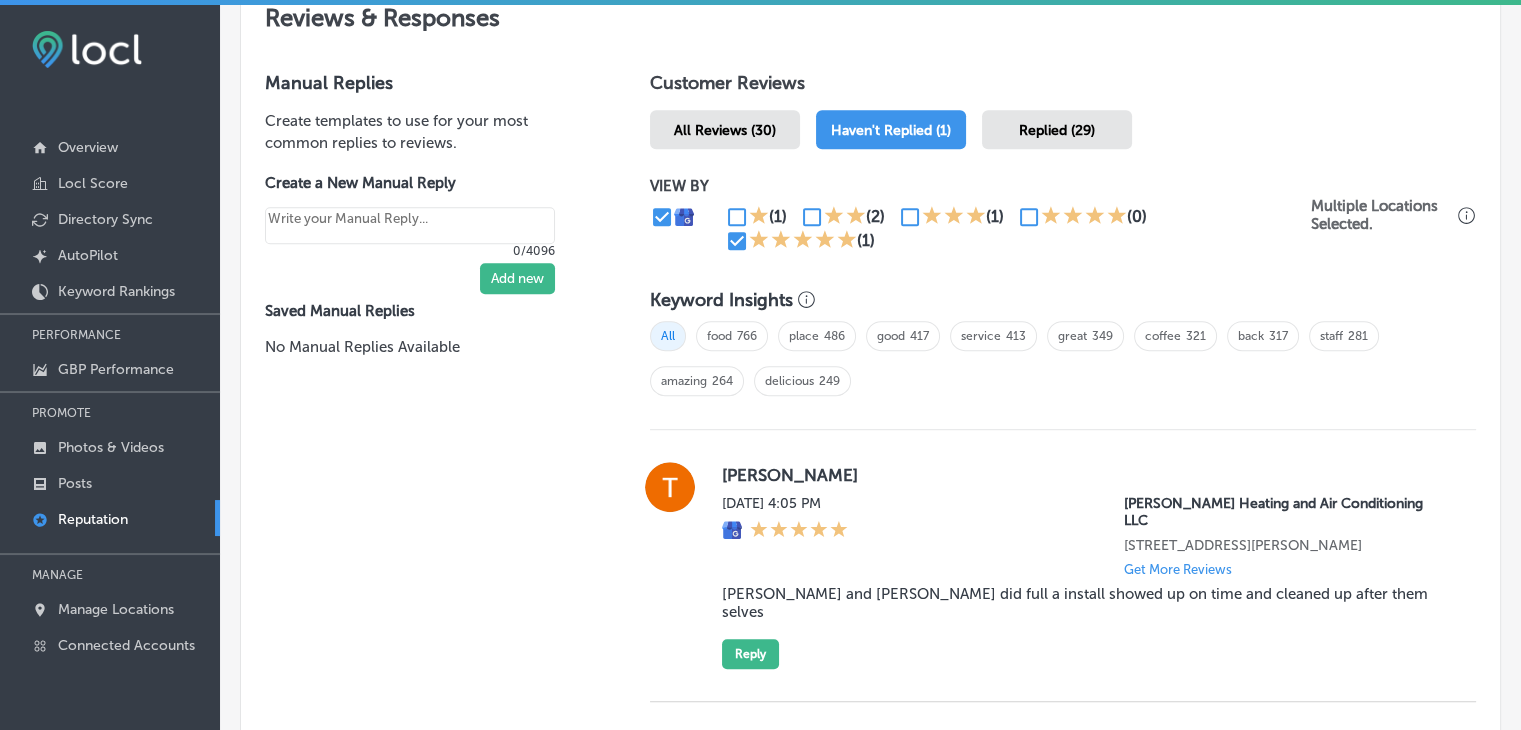scroll, scrollTop: 1251, scrollLeft: 0, axis: vertical 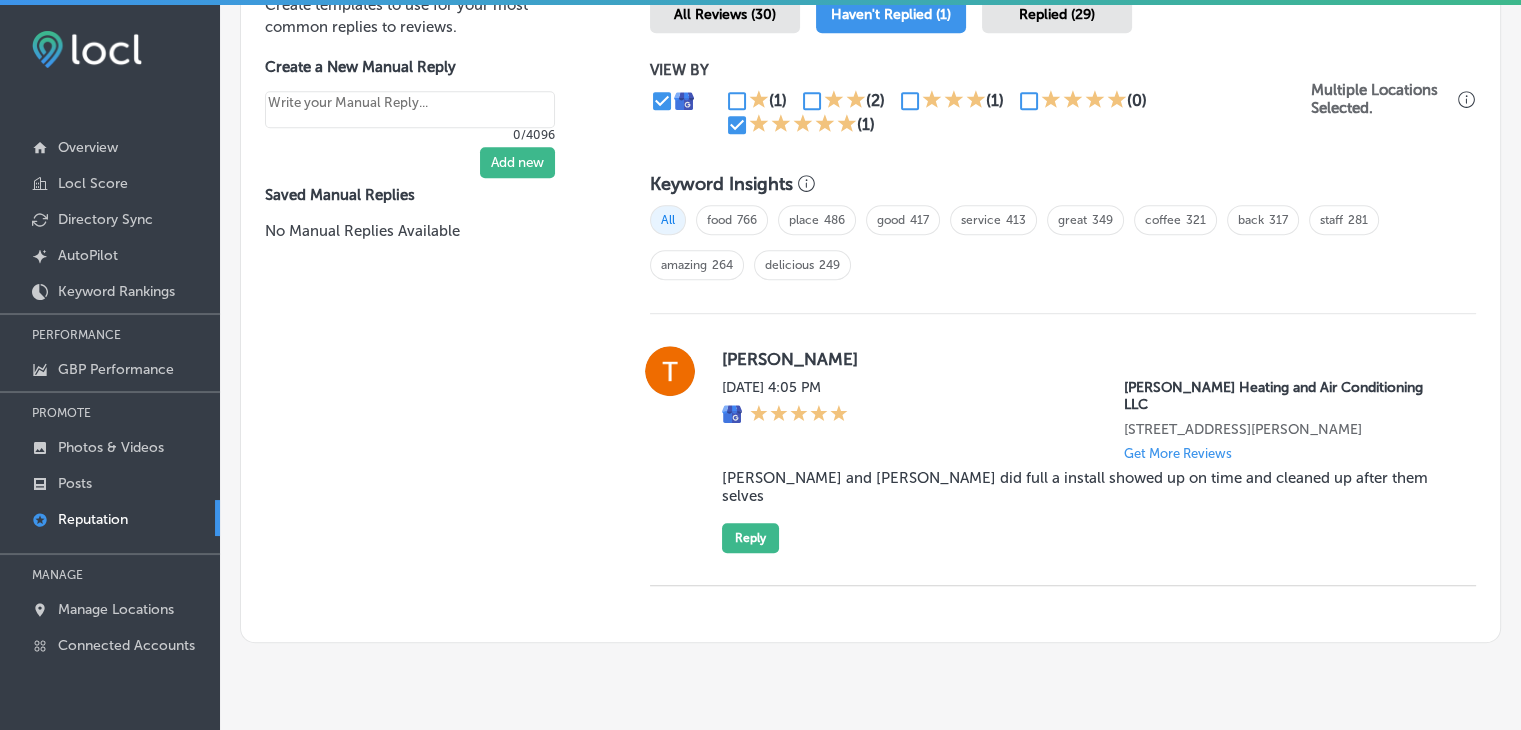 click on "[PERSON_NAME]" at bounding box center [1083, 359] 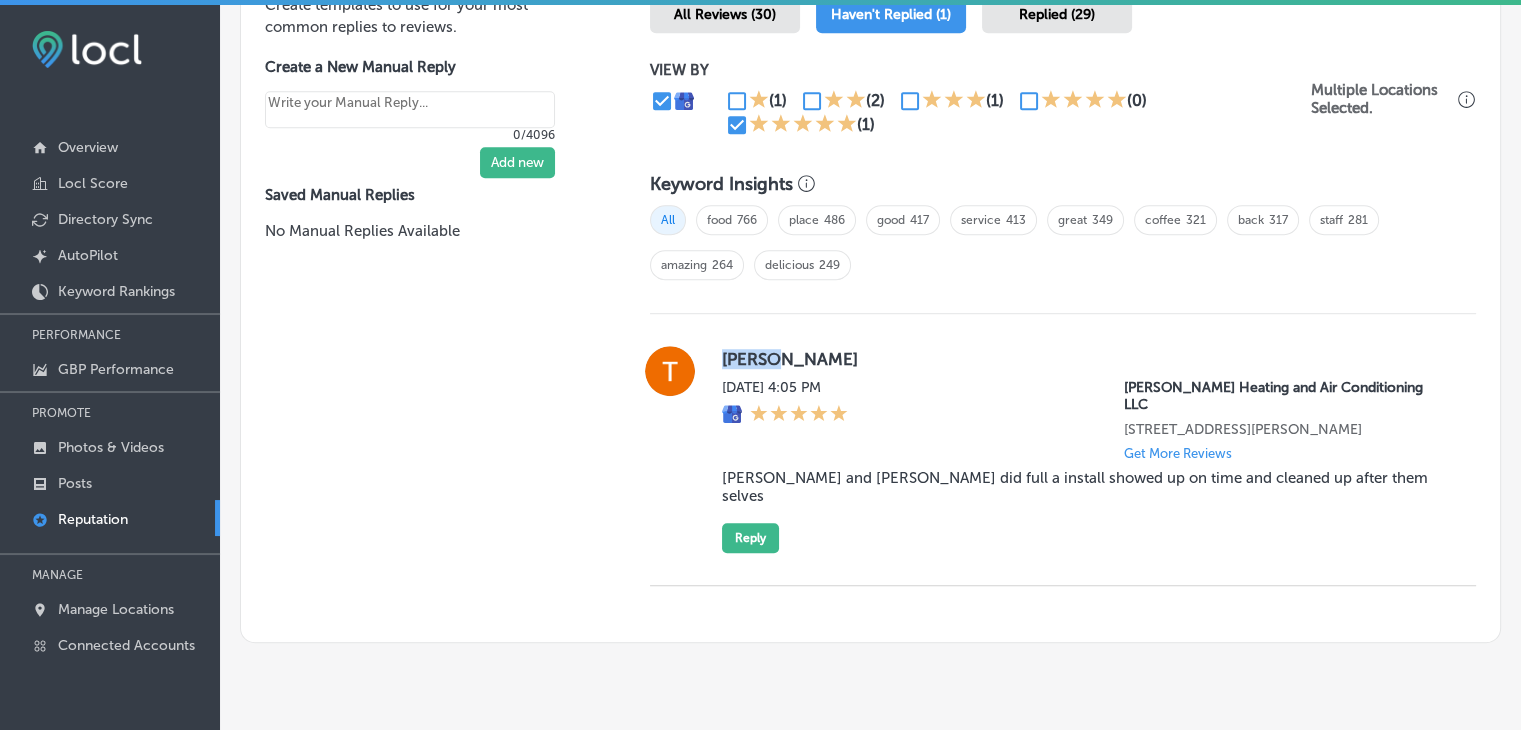 click on "[PERSON_NAME]" at bounding box center [1083, 359] 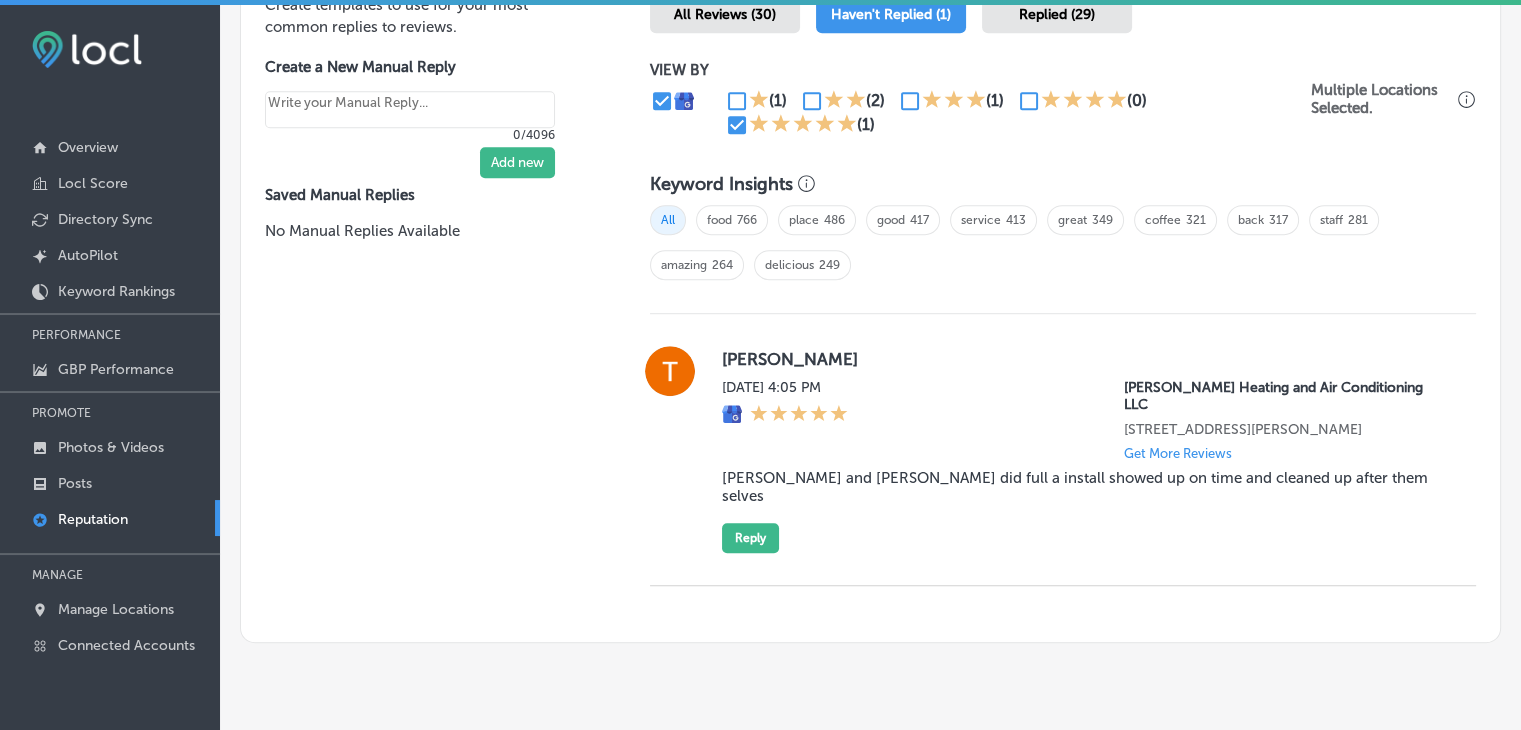 click on "[PERSON_NAME]   [DATE] 4:05 PM [PERSON_NAME] Heating and Air Conditioning LLC [STREET_ADDRESS][PERSON_NAME][PERSON_NAME] Get More Reviews [PERSON_NAME] and [PERSON_NAME] did full a install showed up on time and cleaned up after them selves Reply" at bounding box center (1063, 449) 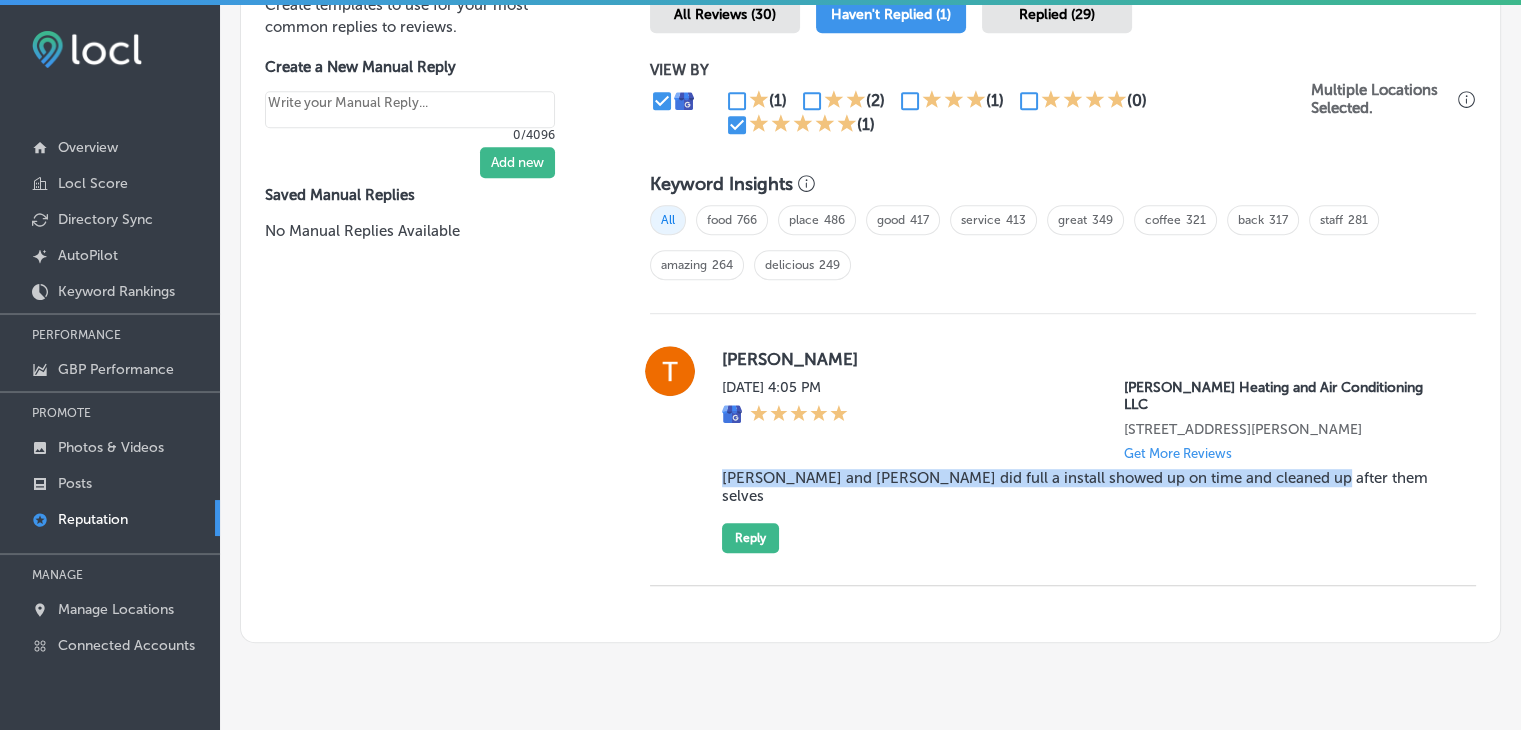 drag, startPoint x: 711, startPoint y: 458, endPoint x: 1301, endPoint y: 451, distance: 590.0415 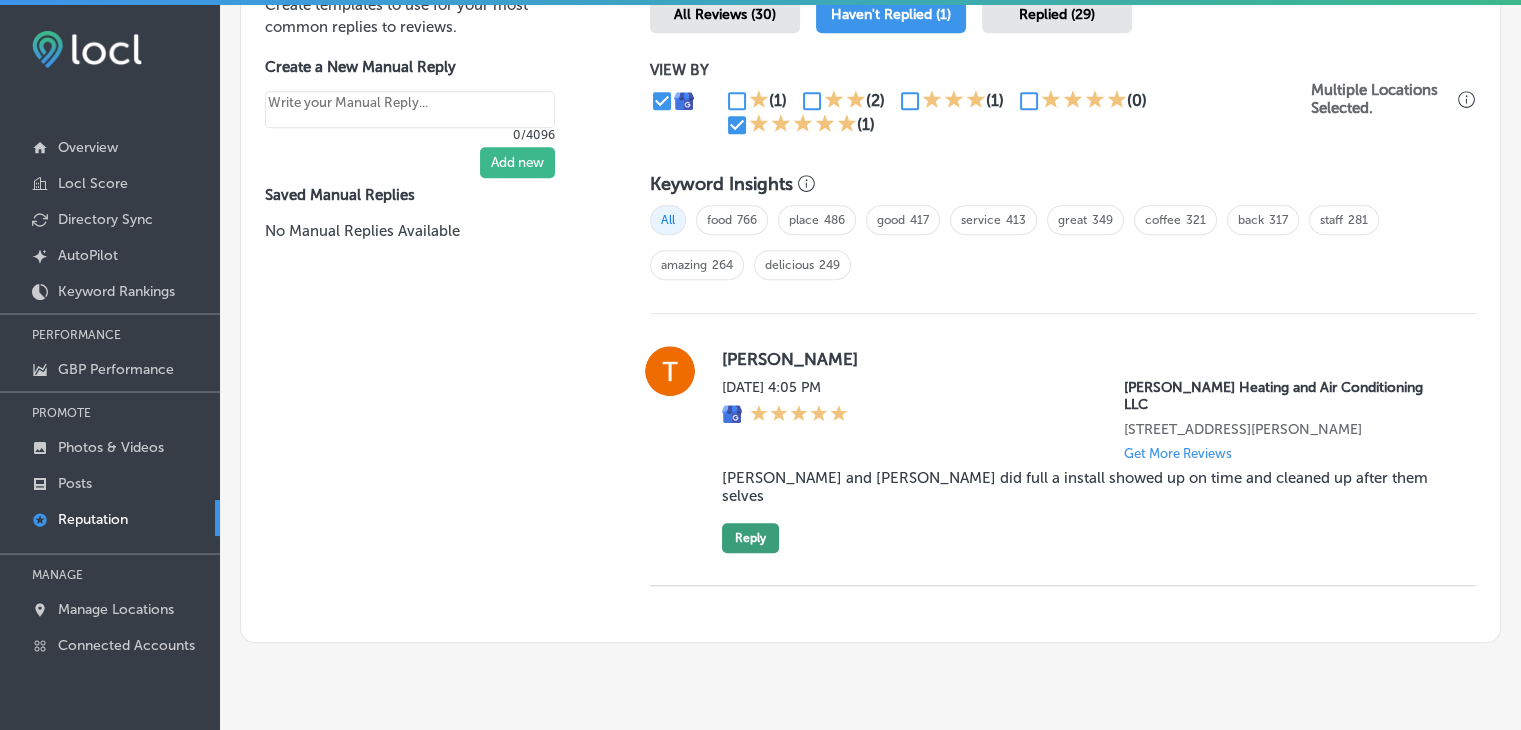 click on "Reply" at bounding box center [750, 538] 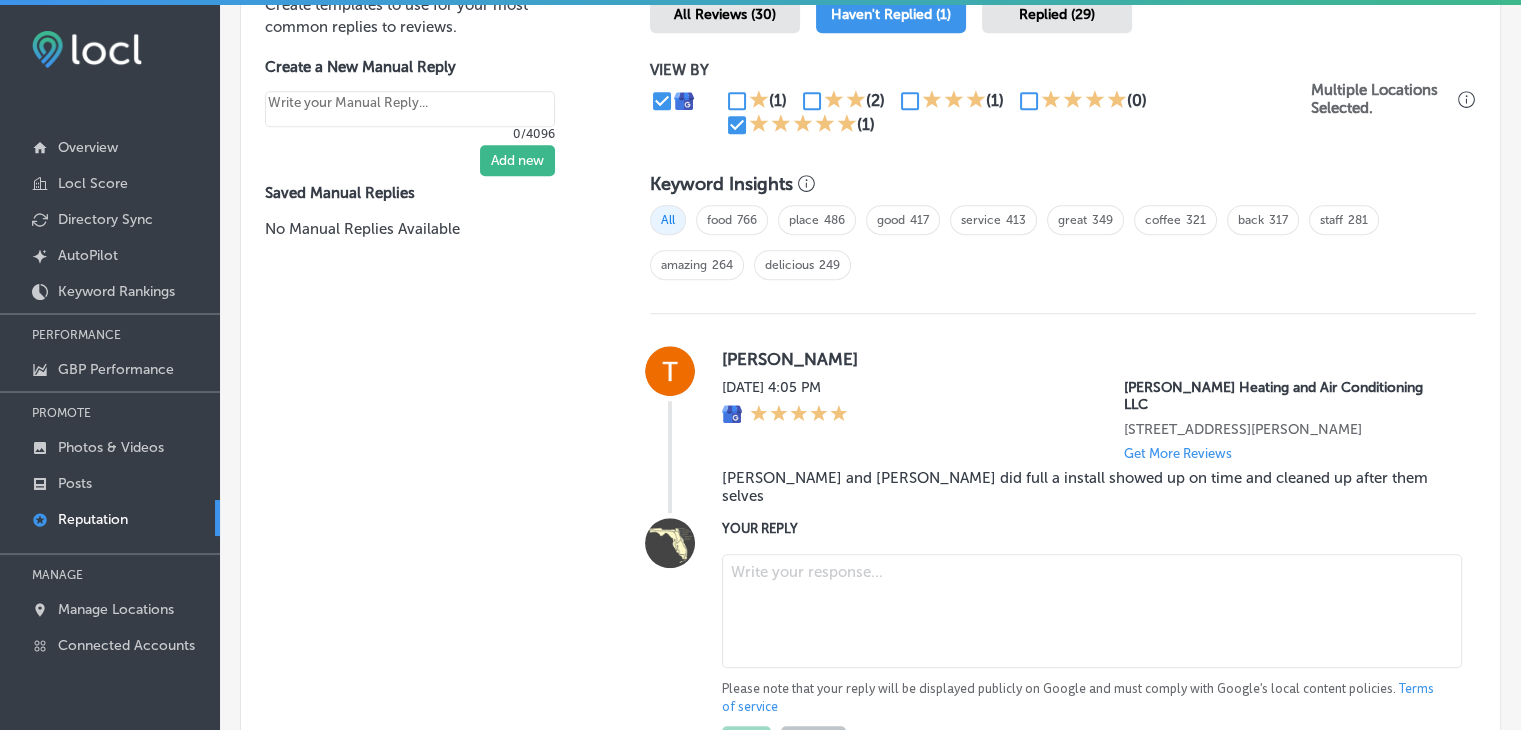 click at bounding box center (1092, 611) 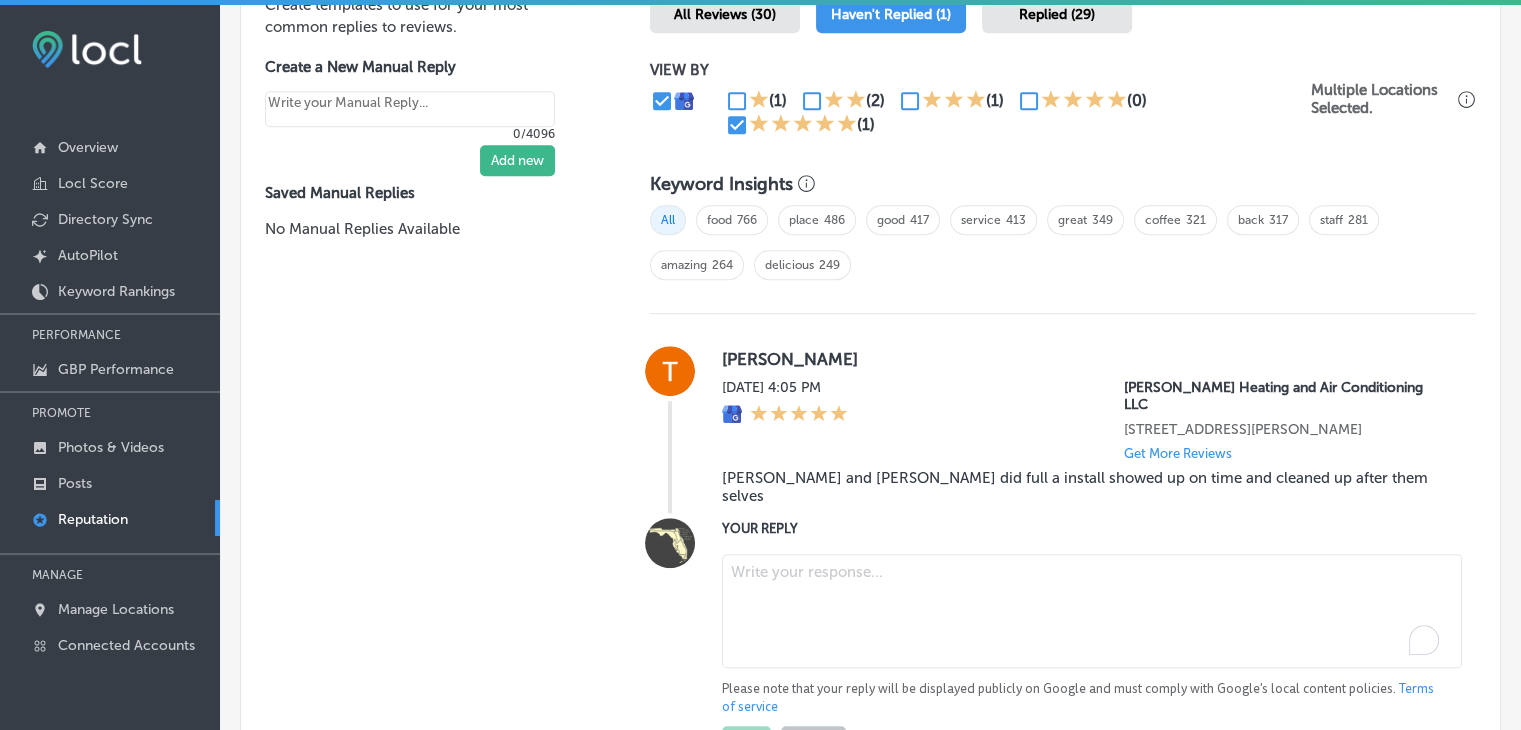 type on "x" 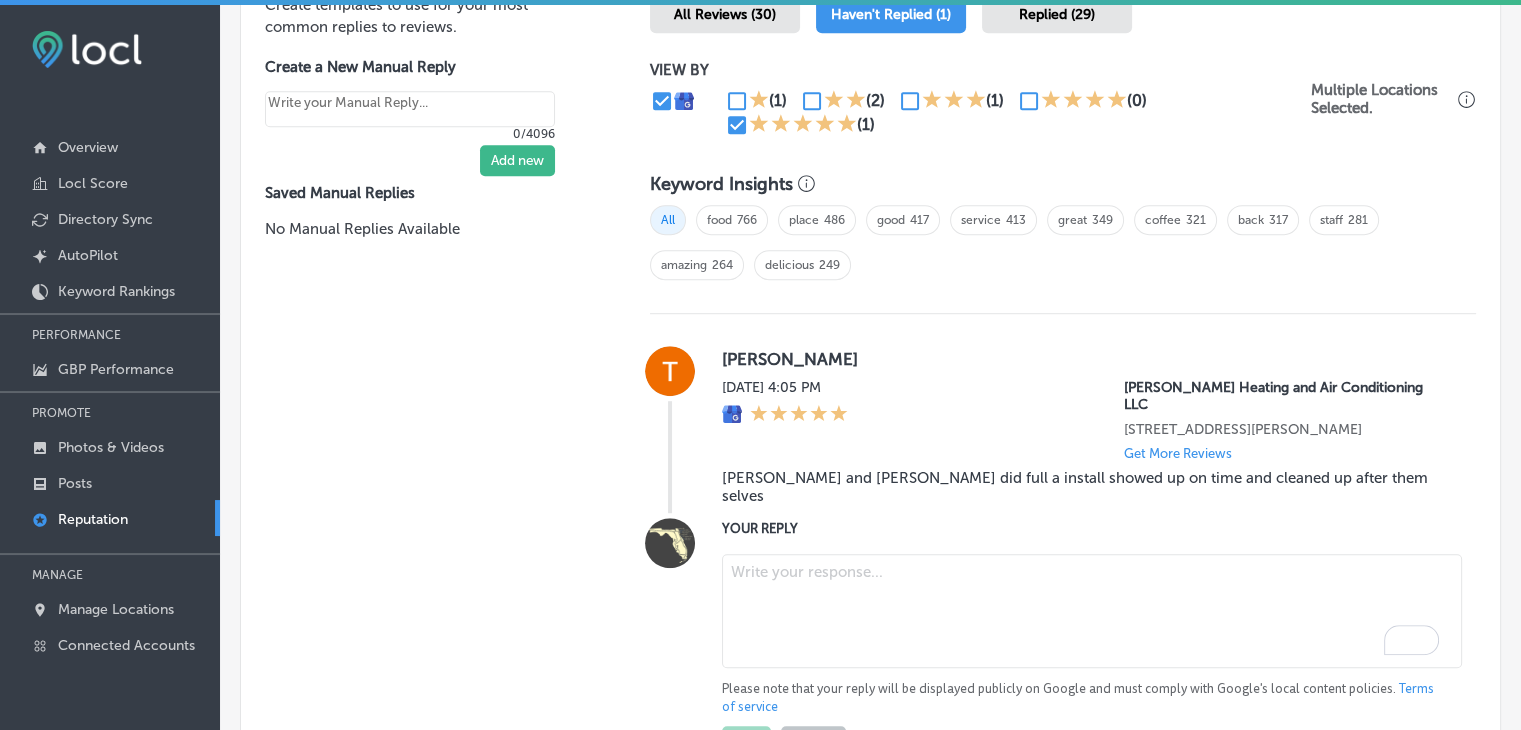 click at bounding box center (1092, 611) 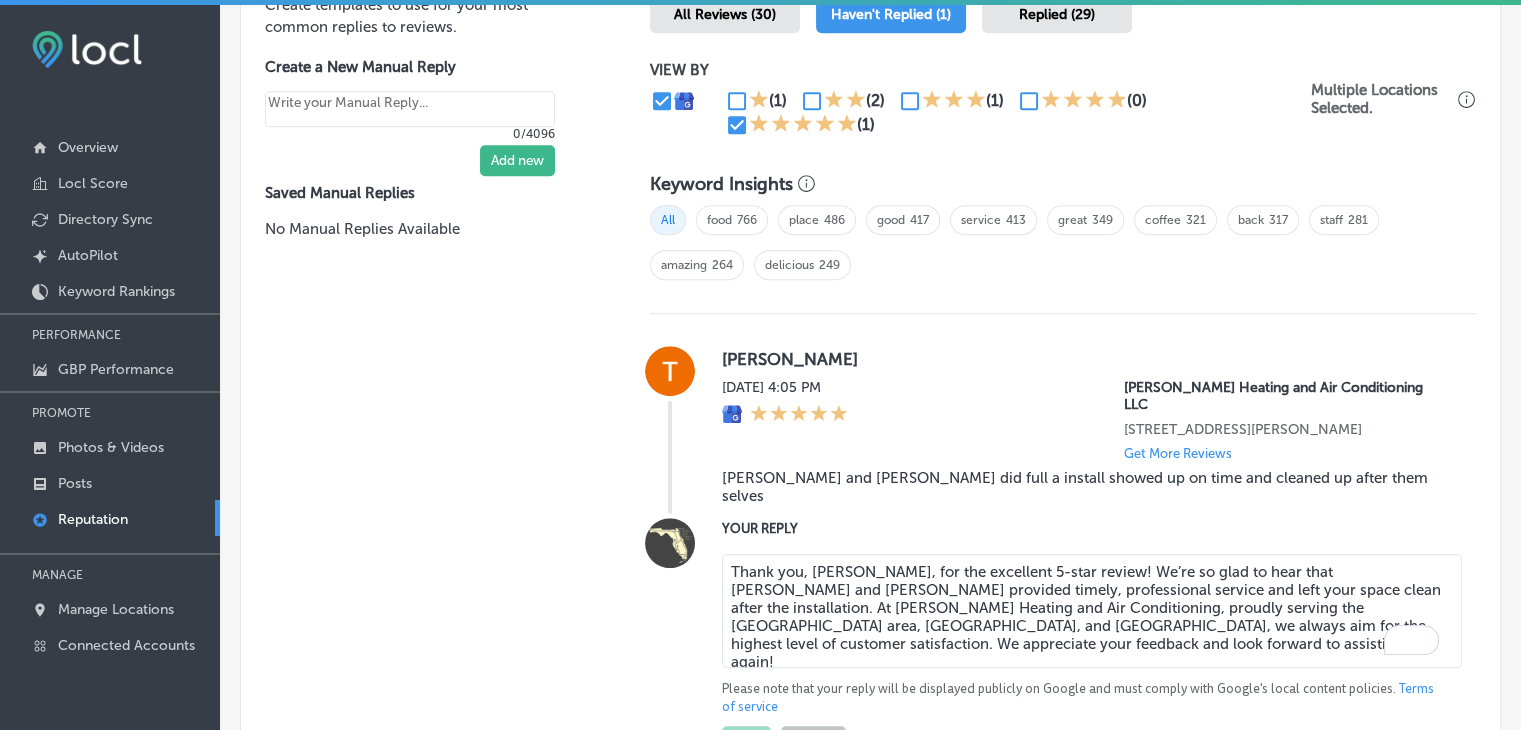 scroll, scrollTop: 1280, scrollLeft: 0, axis: vertical 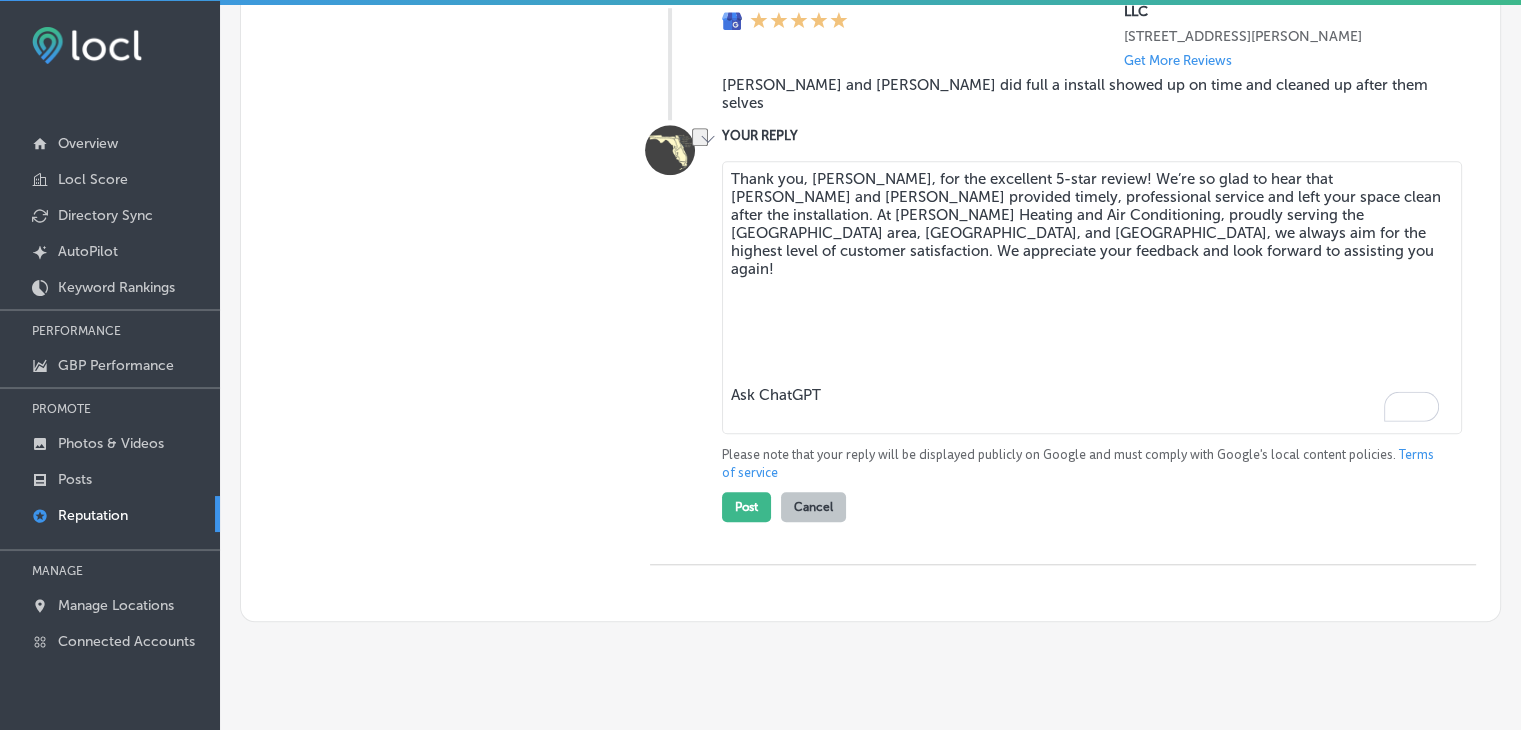 drag, startPoint x: 752, startPoint y: 593, endPoint x: 834, endPoint y: 393, distance: 216.15735 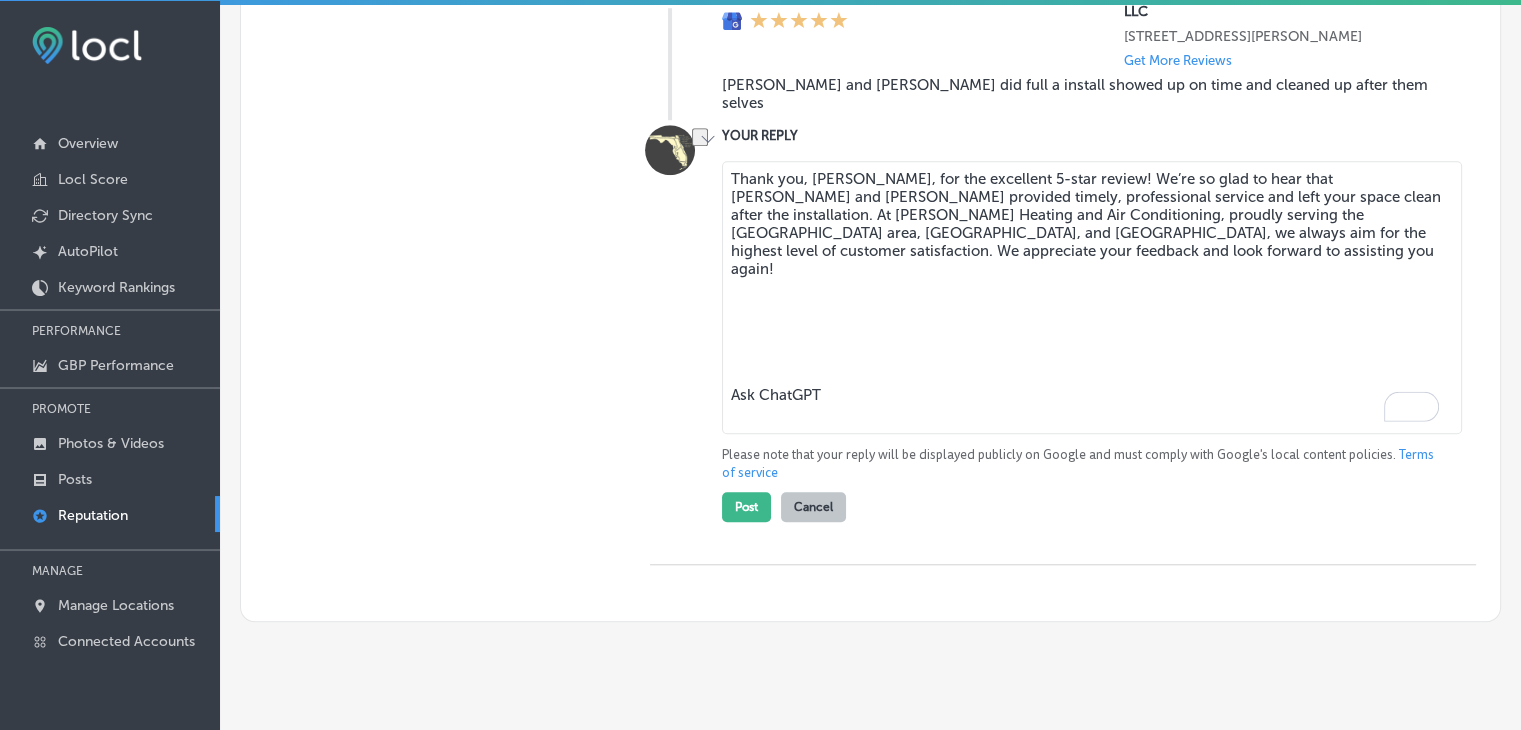 click on "Thank you, [PERSON_NAME], for the excellent 5-star review! We’re so glad to hear that [PERSON_NAME] and [PERSON_NAME] provided timely, professional service and left your space clean after the installation. At [PERSON_NAME] Heating and Air Conditioning, proudly serving the [GEOGRAPHIC_DATA] area, [GEOGRAPHIC_DATA], and [GEOGRAPHIC_DATA], we always aim for the highest level of customer satisfaction. We appreciate your feedback and look forward to assisting you again!
Ask ChatGPT" at bounding box center [1092, 297] 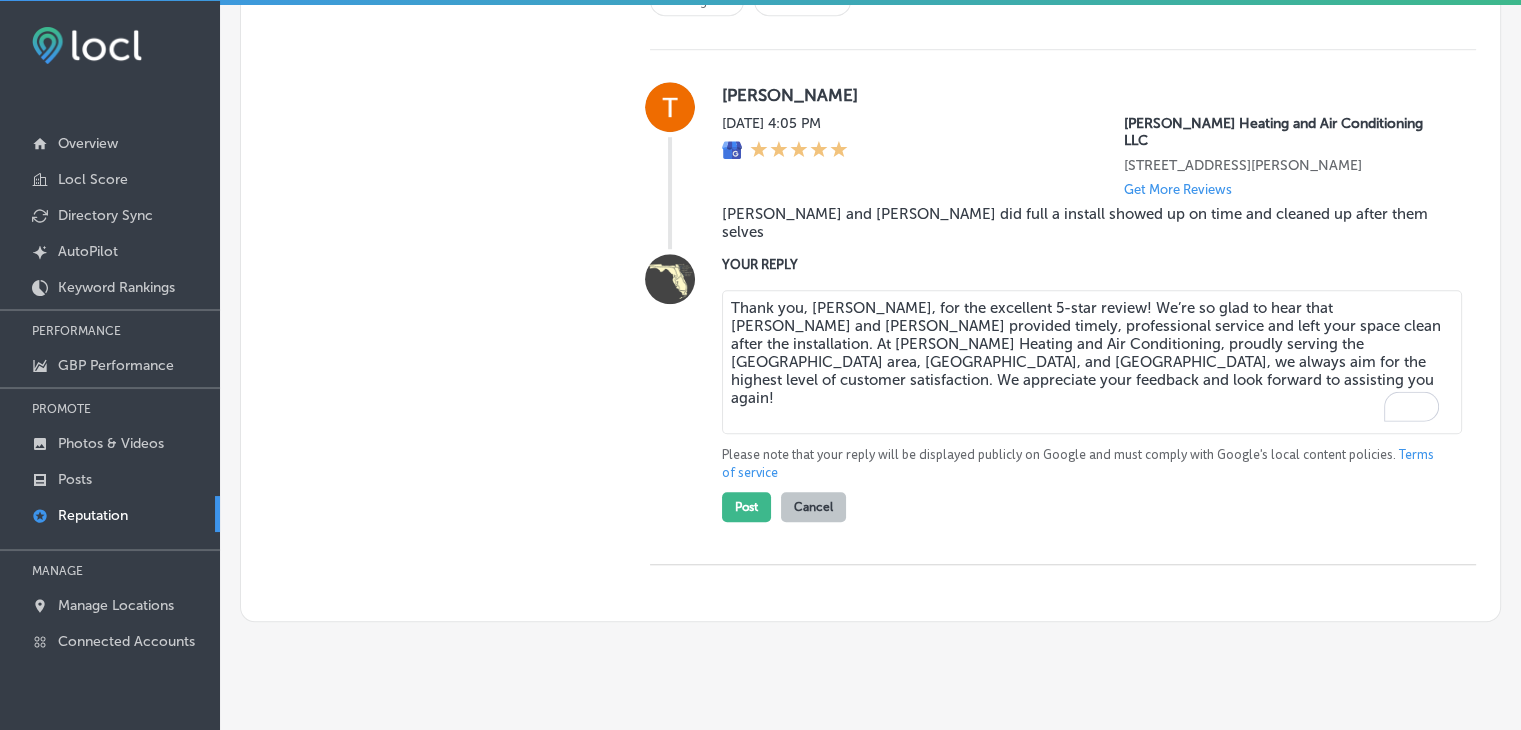 scroll, scrollTop: 1492, scrollLeft: 0, axis: vertical 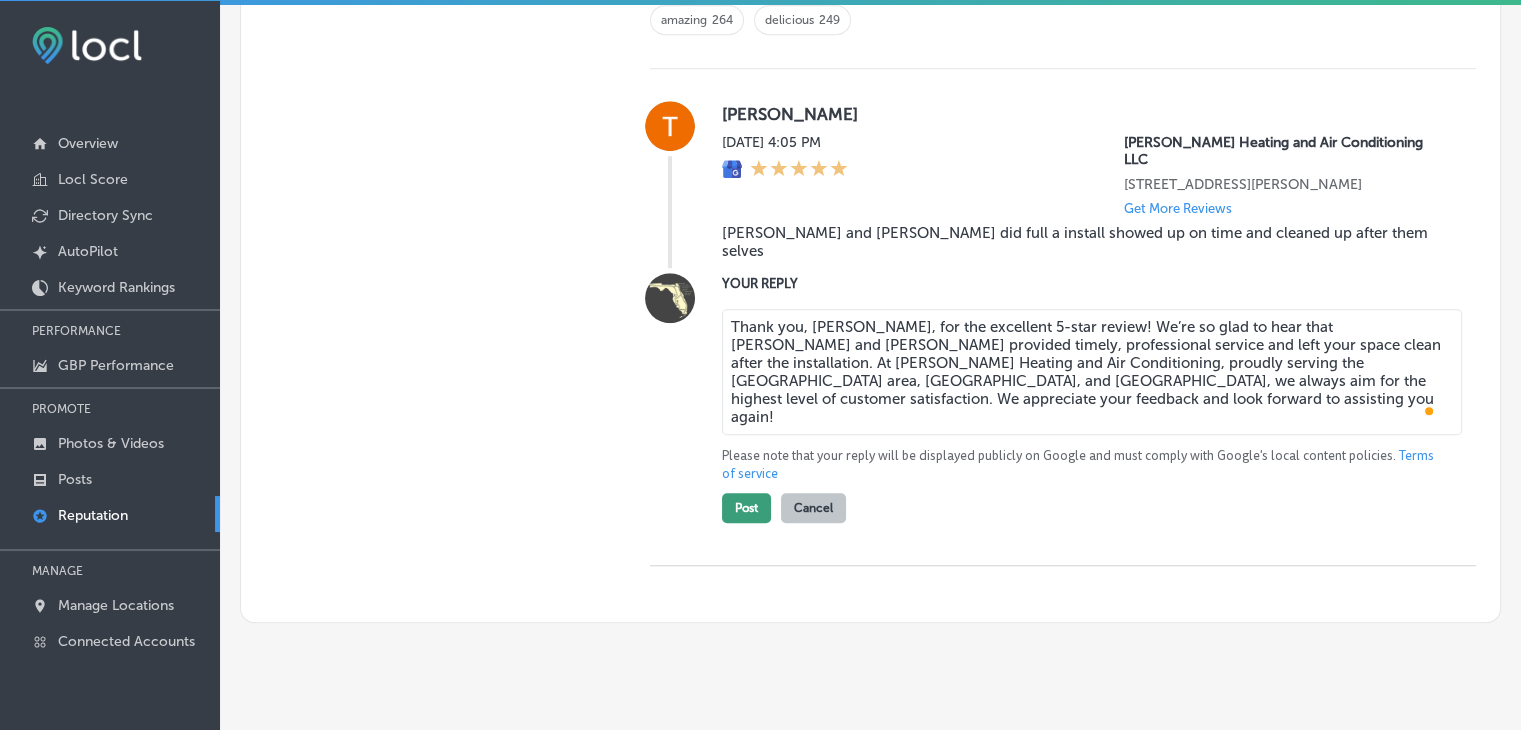 type on "Thank you, [PERSON_NAME], for the excellent 5-star review! We’re so glad to hear that [PERSON_NAME] and [PERSON_NAME] provided timely, professional service and left your space clean after the installation. At [PERSON_NAME] Heating and Air Conditioning, proudly serving the [GEOGRAPHIC_DATA] area, [GEOGRAPHIC_DATA], and [GEOGRAPHIC_DATA], we always aim for the highest level of customer satisfaction. We appreciate your feedback and look forward to assisting you again!" 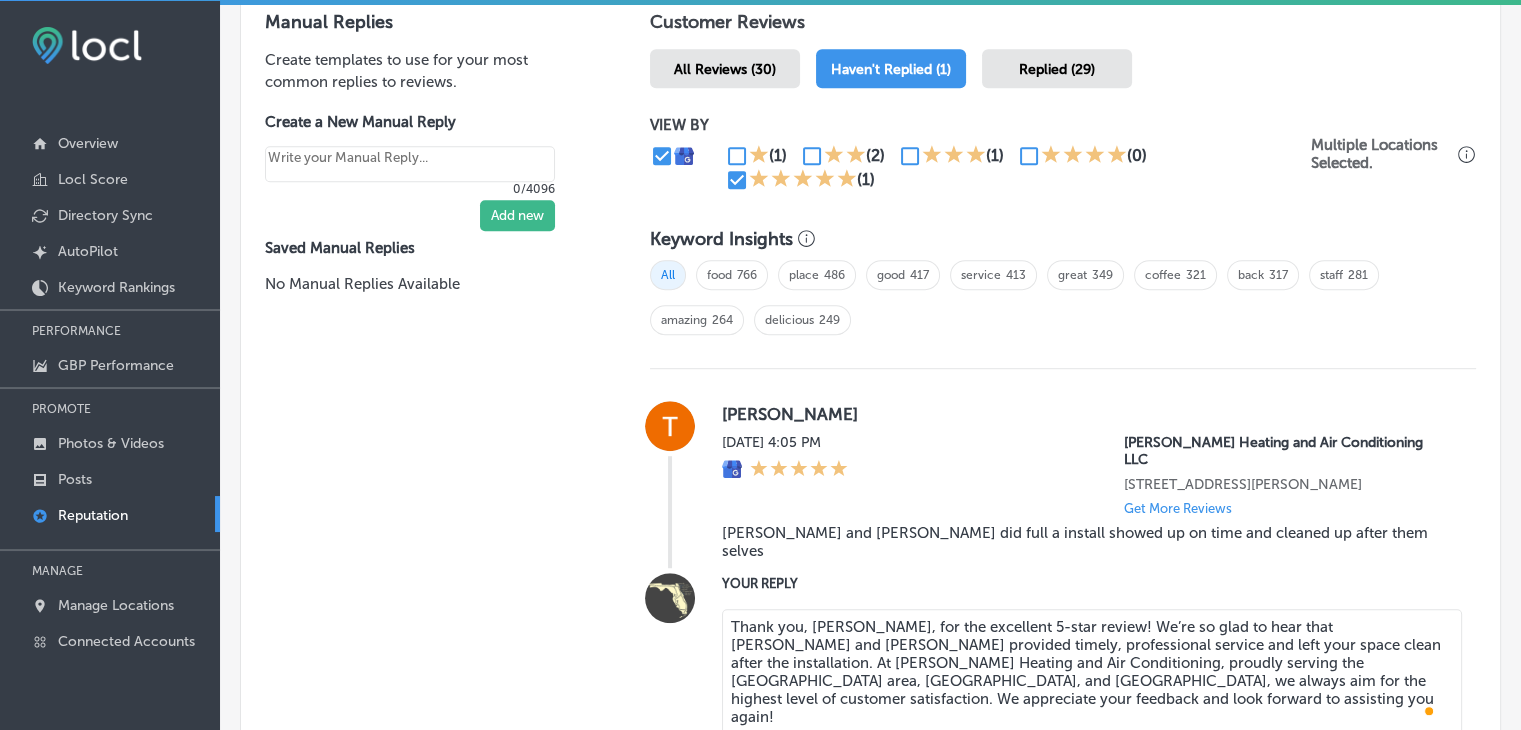 scroll, scrollTop: 1392, scrollLeft: 0, axis: vertical 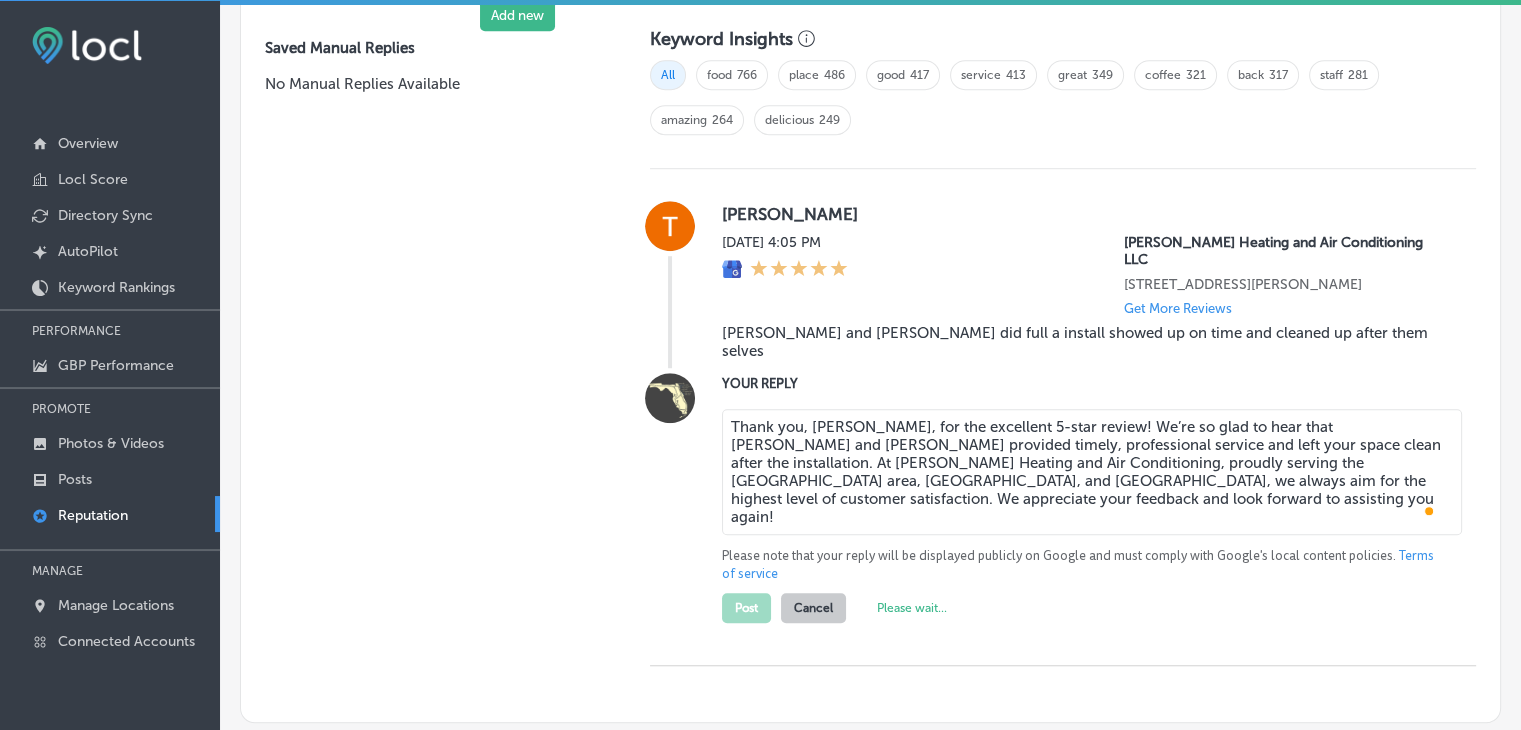 type on "x" 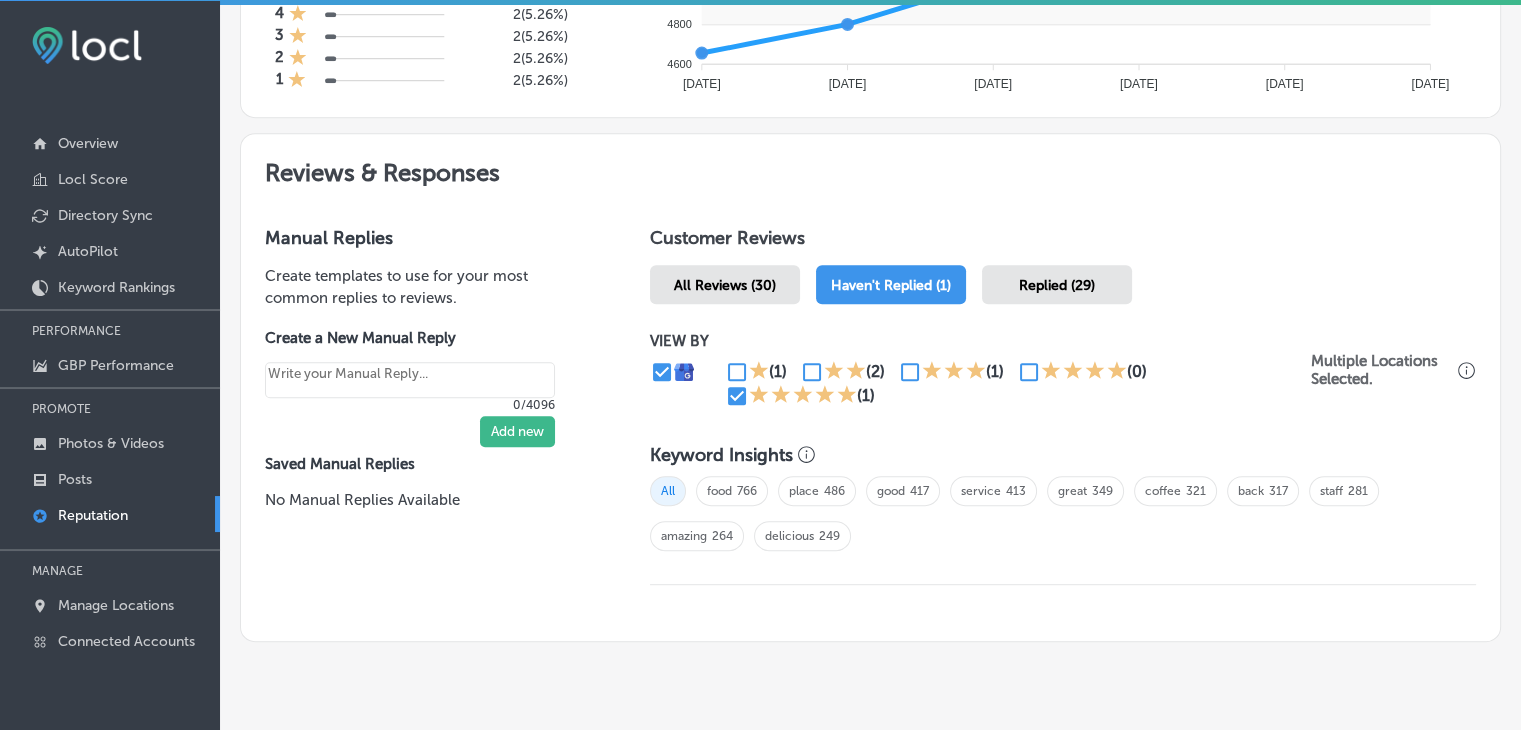 scroll, scrollTop: 928, scrollLeft: 0, axis: vertical 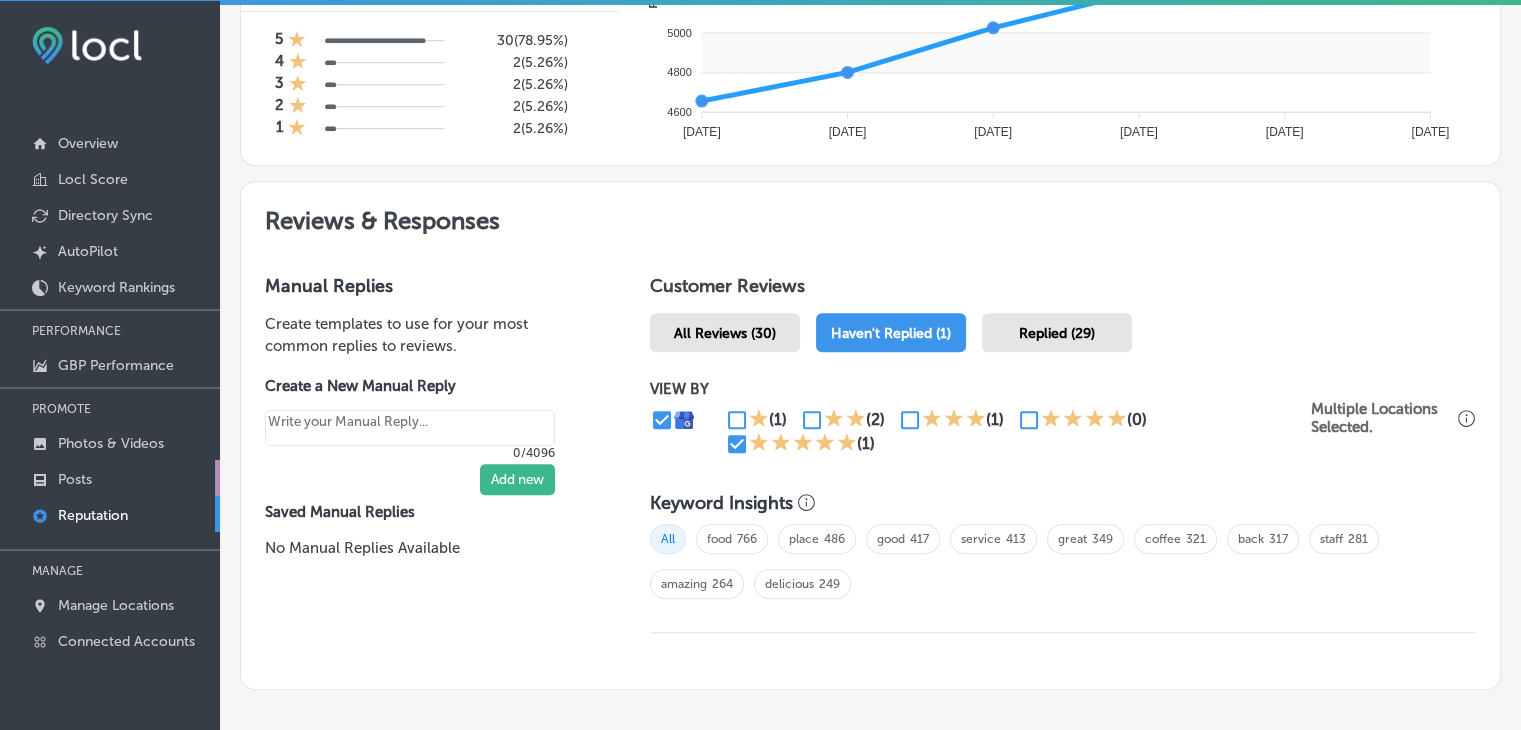click on "Posts" at bounding box center [110, 478] 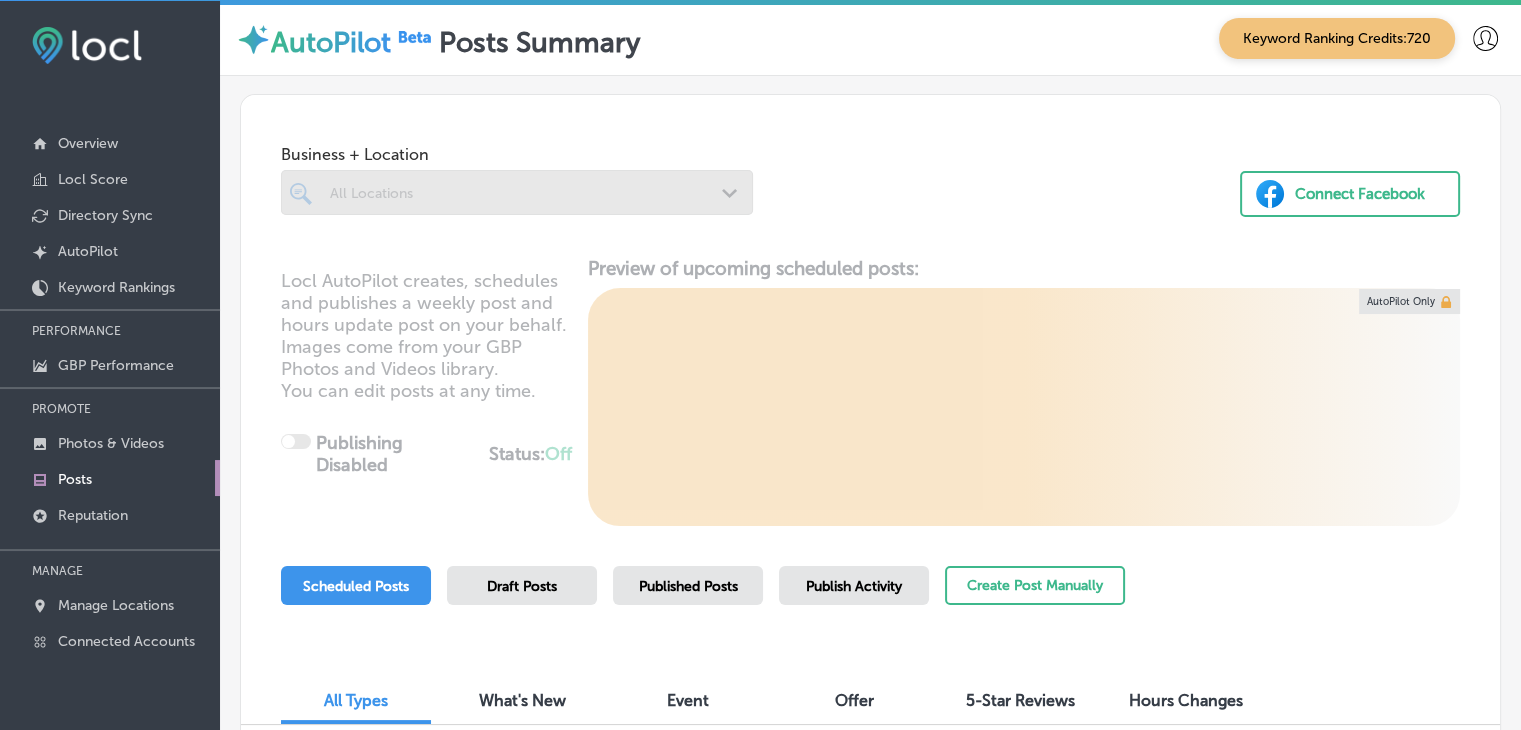 click on "Publish Activity" at bounding box center [854, 586] 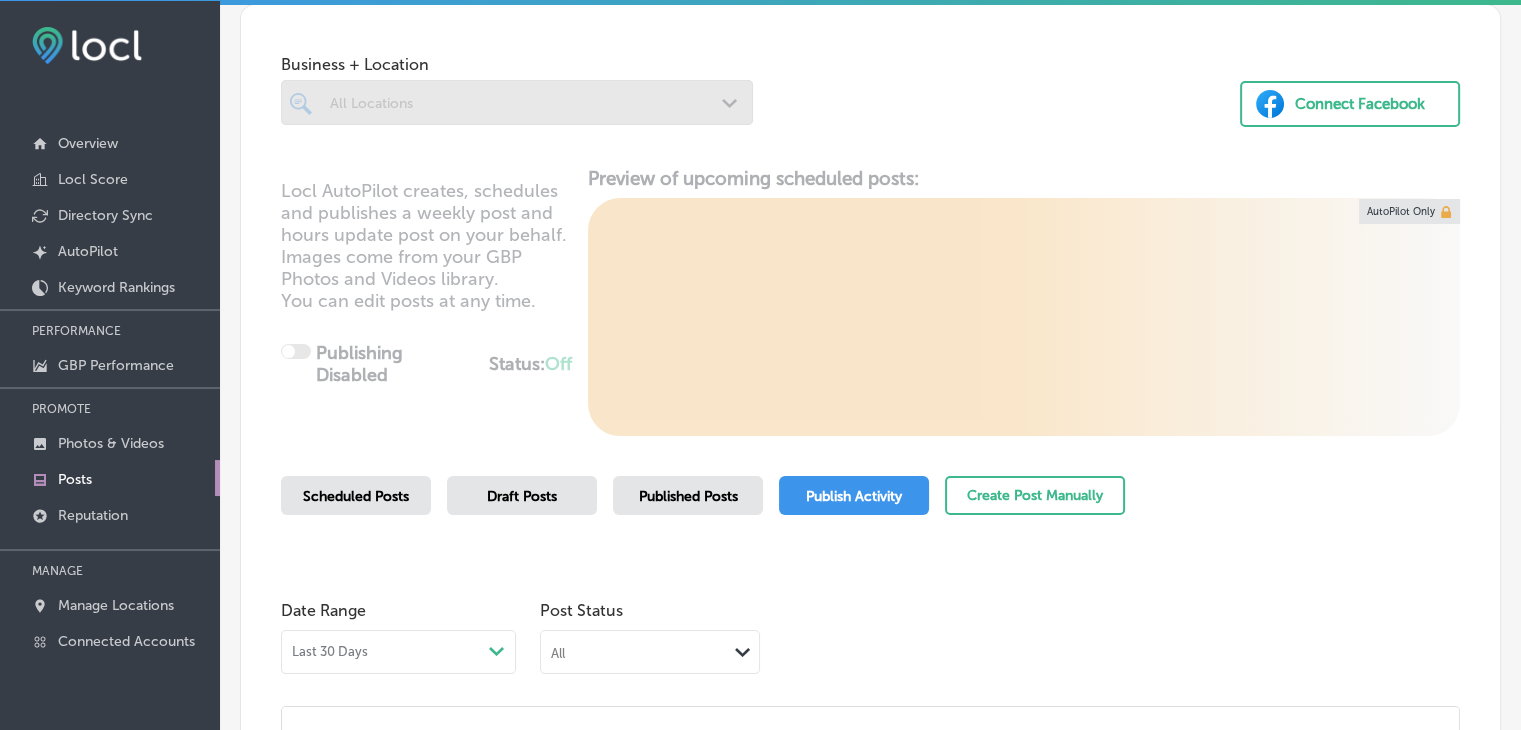 scroll, scrollTop: 300, scrollLeft: 0, axis: vertical 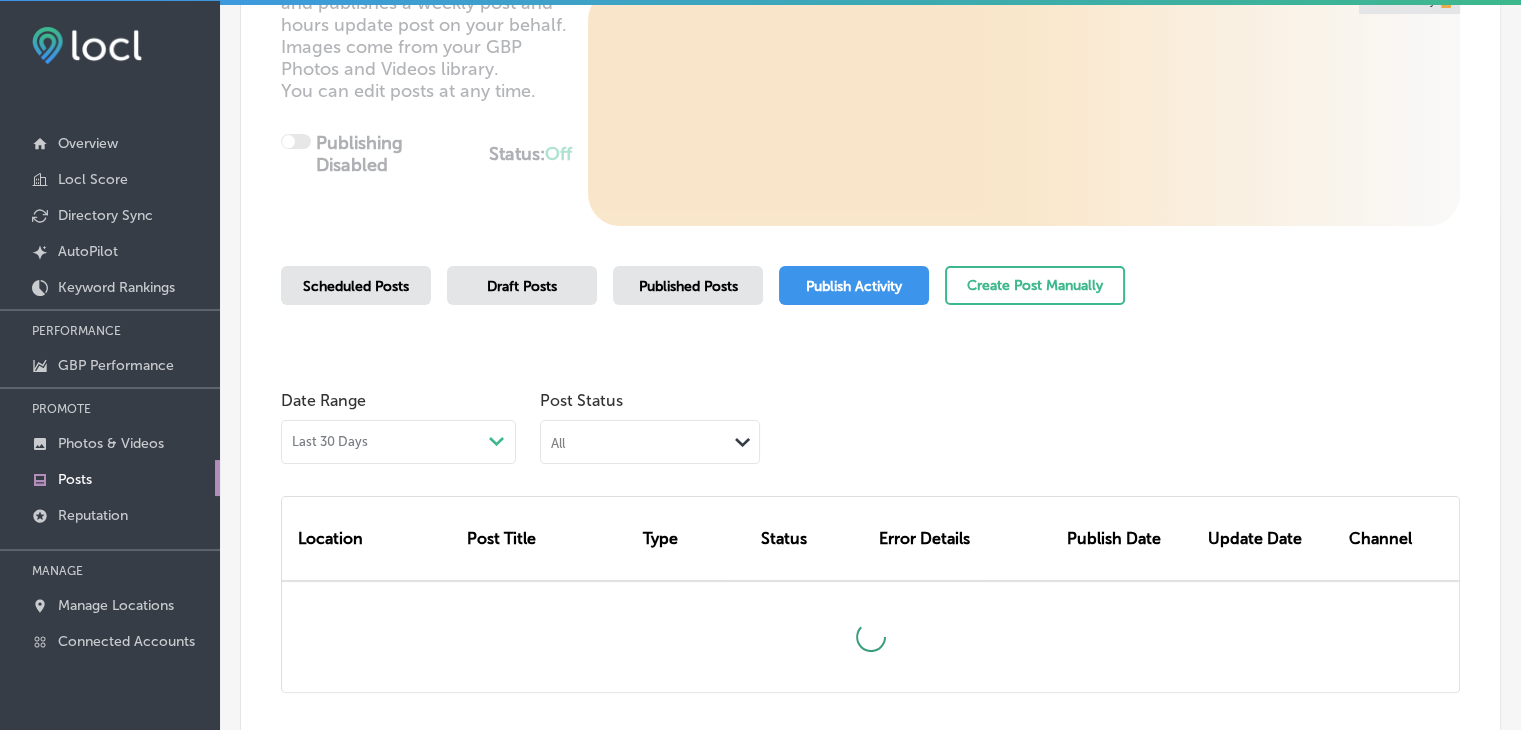 click on "All
Path
Created with Sketch." at bounding box center (650, 442) 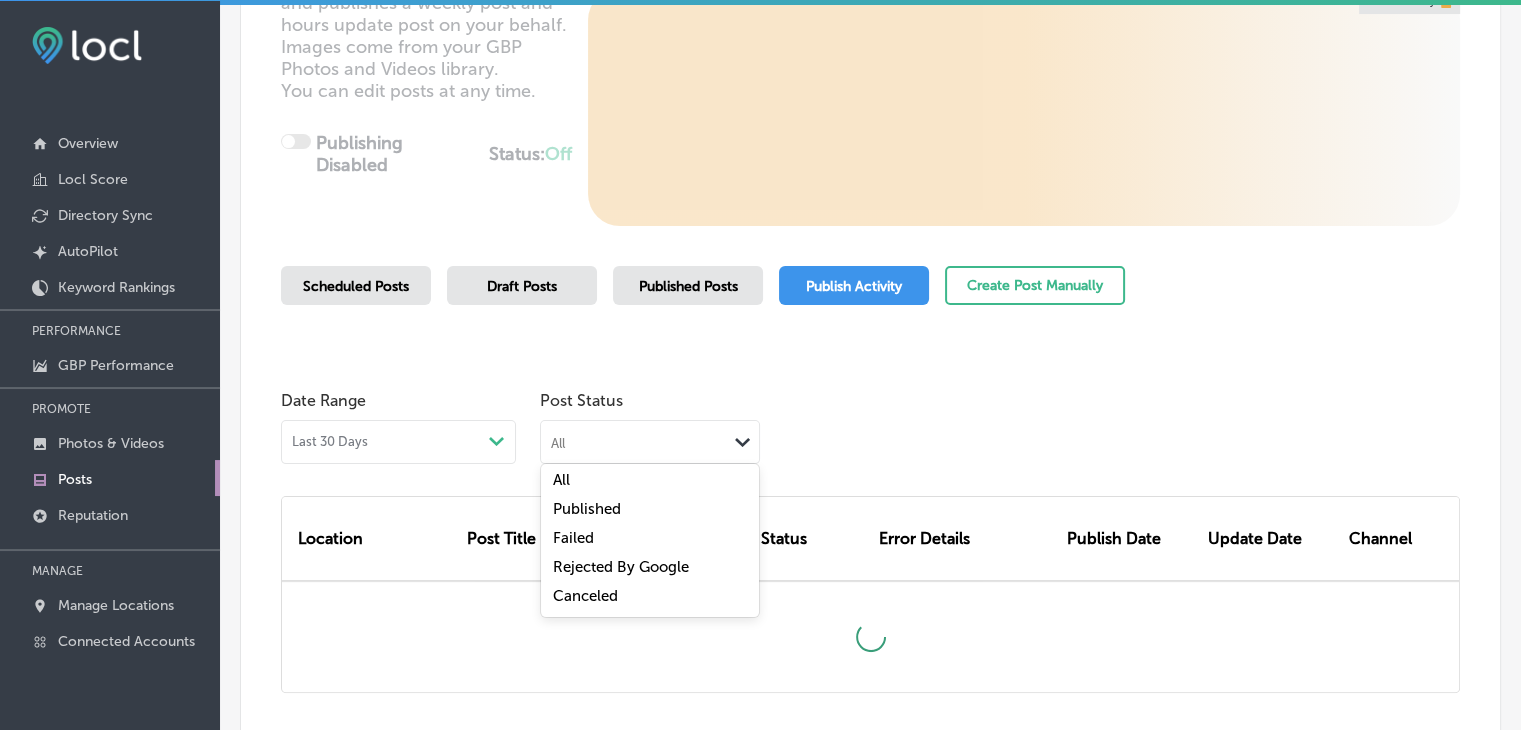 click on "Failed" at bounding box center [650, 540] 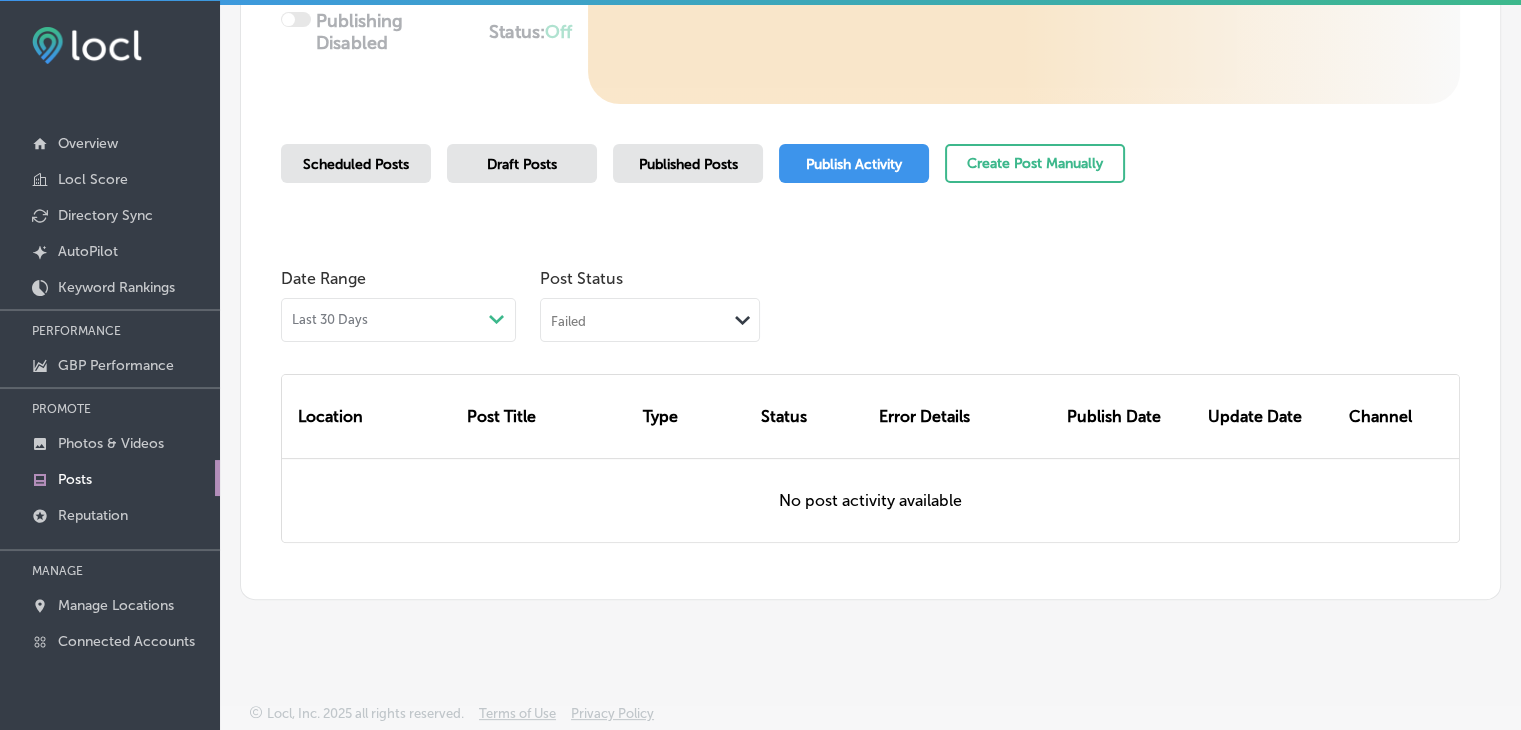 scroll, scrollTop: 422, scrollLeft: 0, axis: vertical 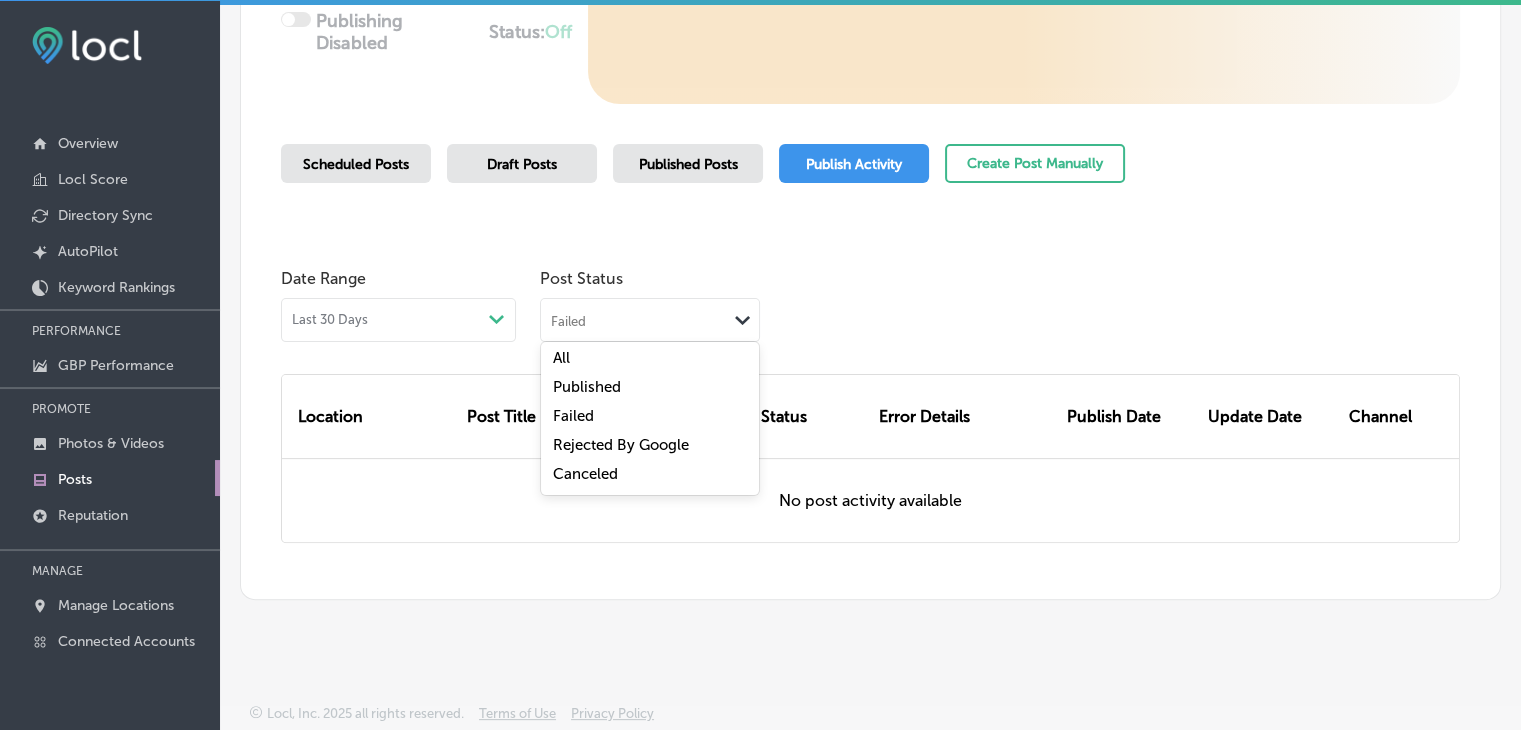 click on "Failed" at bounding box center (634, 319) 